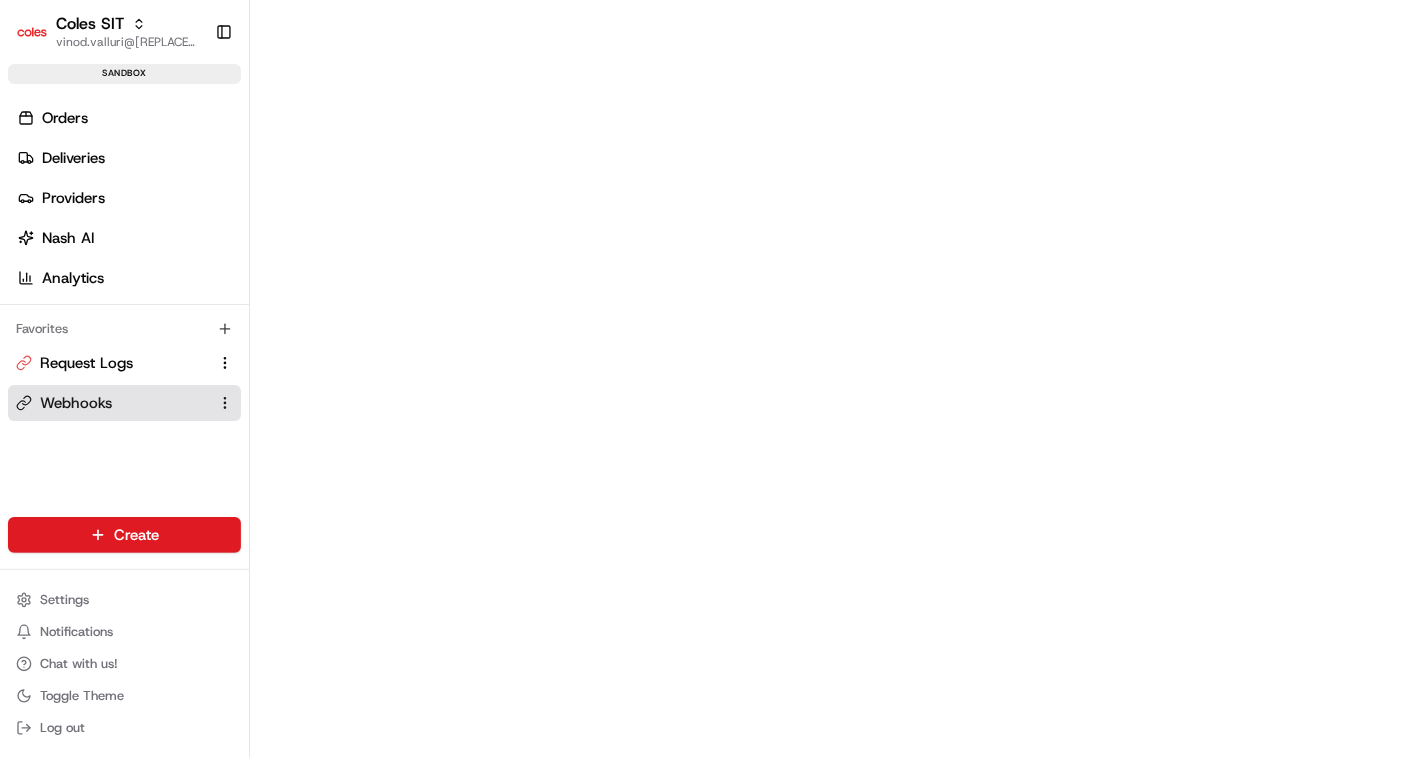 scroll, scrollTop: 0, scrollLeft: 0, axis: both 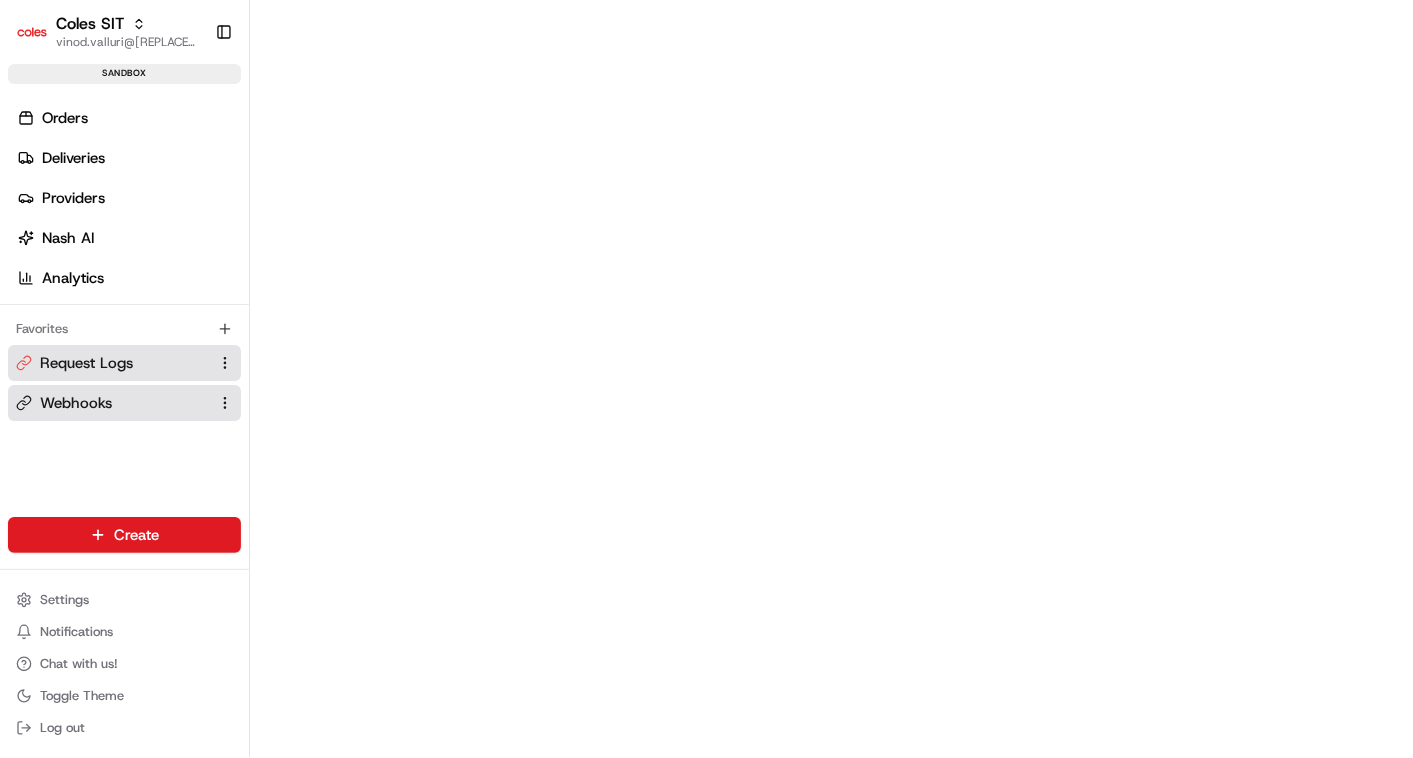click on "Request Logs" at bounding box center (86, 363) 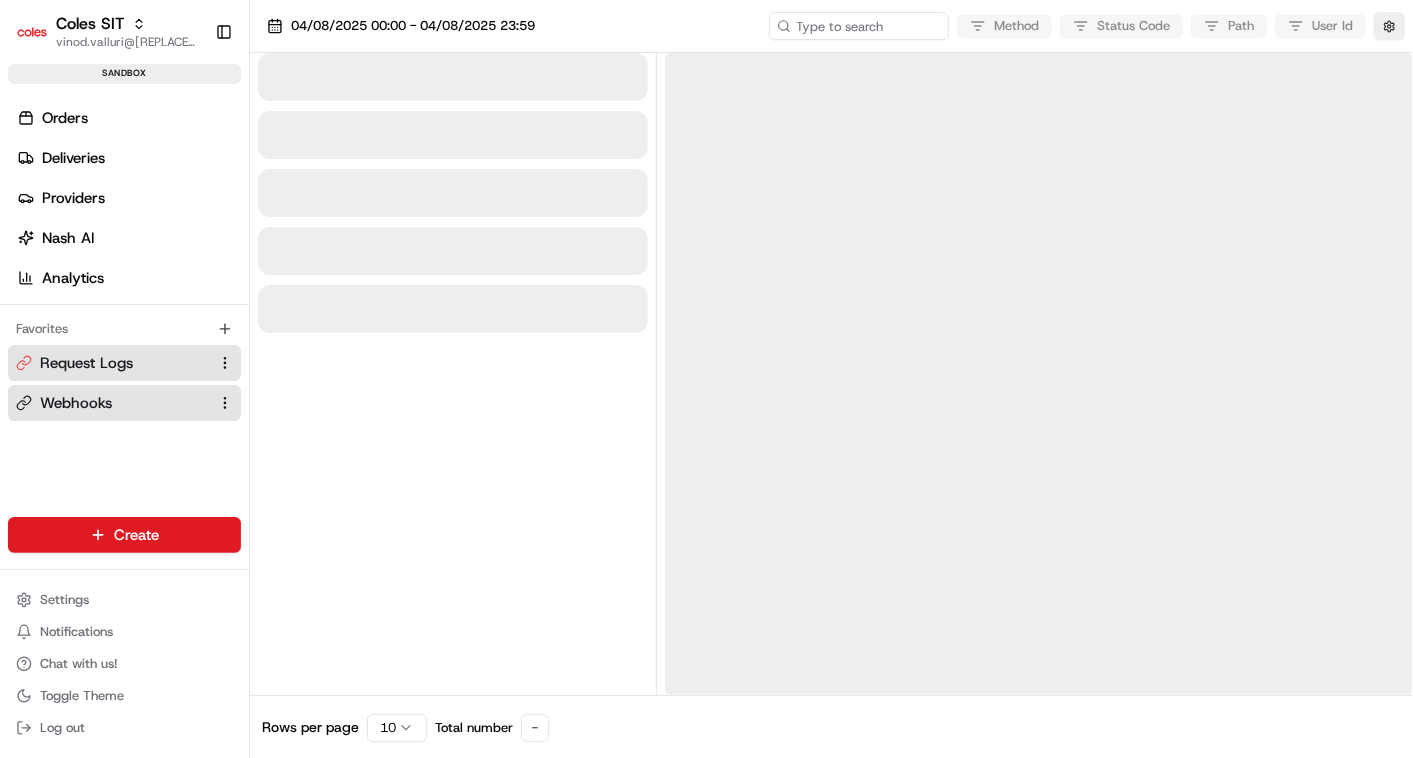 click on "Webhooks" at bounding box center (76, 403) 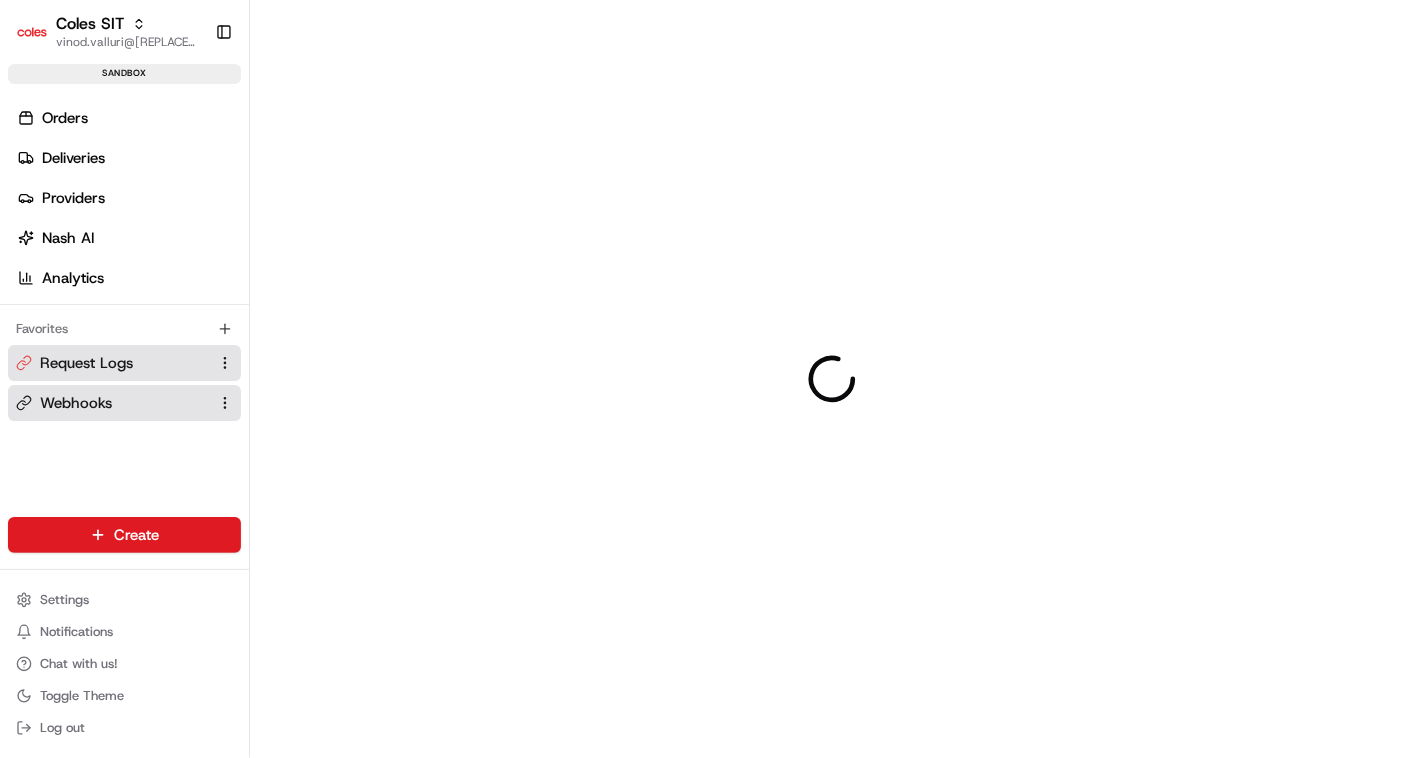 click on "Request Logs" at bounding box center (86, 363) 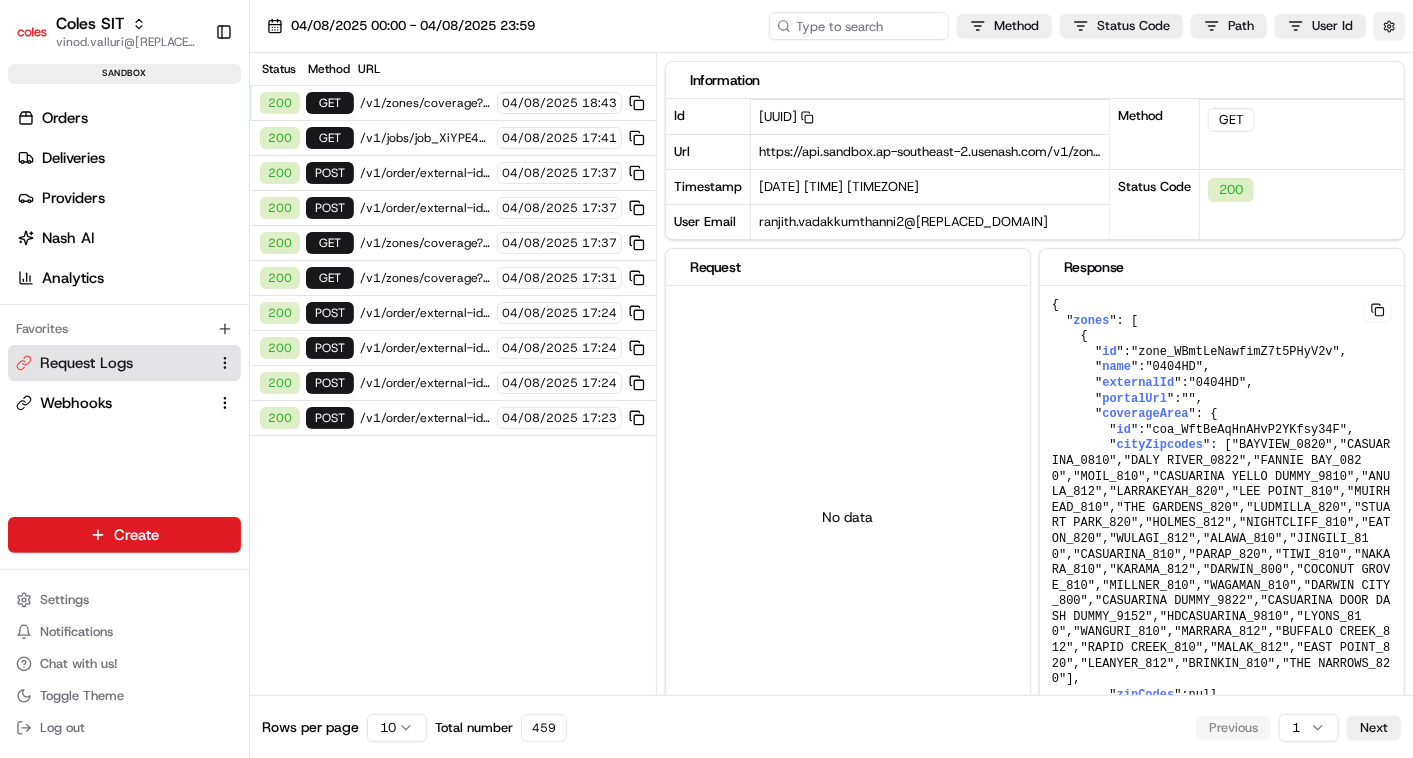click at bounding box center (1389, 26) 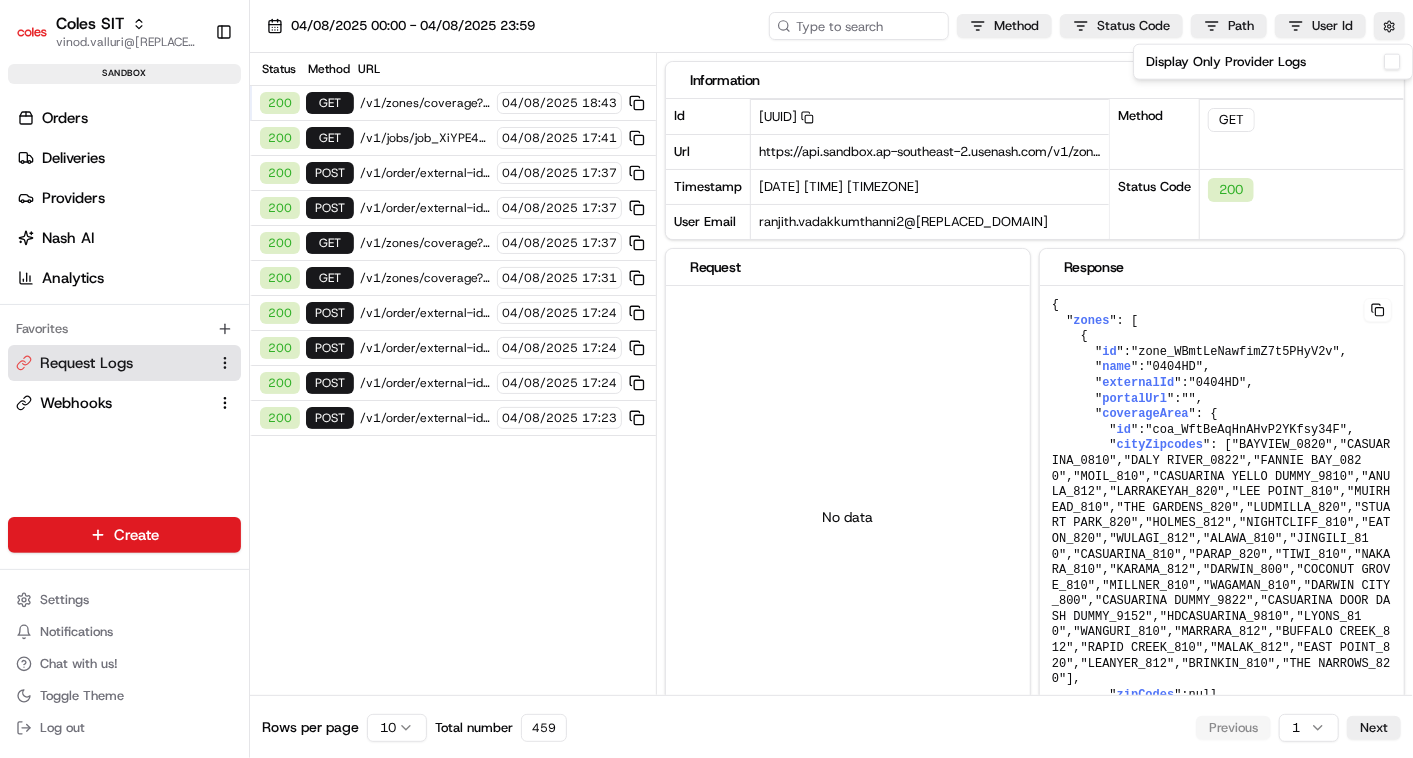 click on "Display Only Provider Logs" at bounding box center (1392, 62) 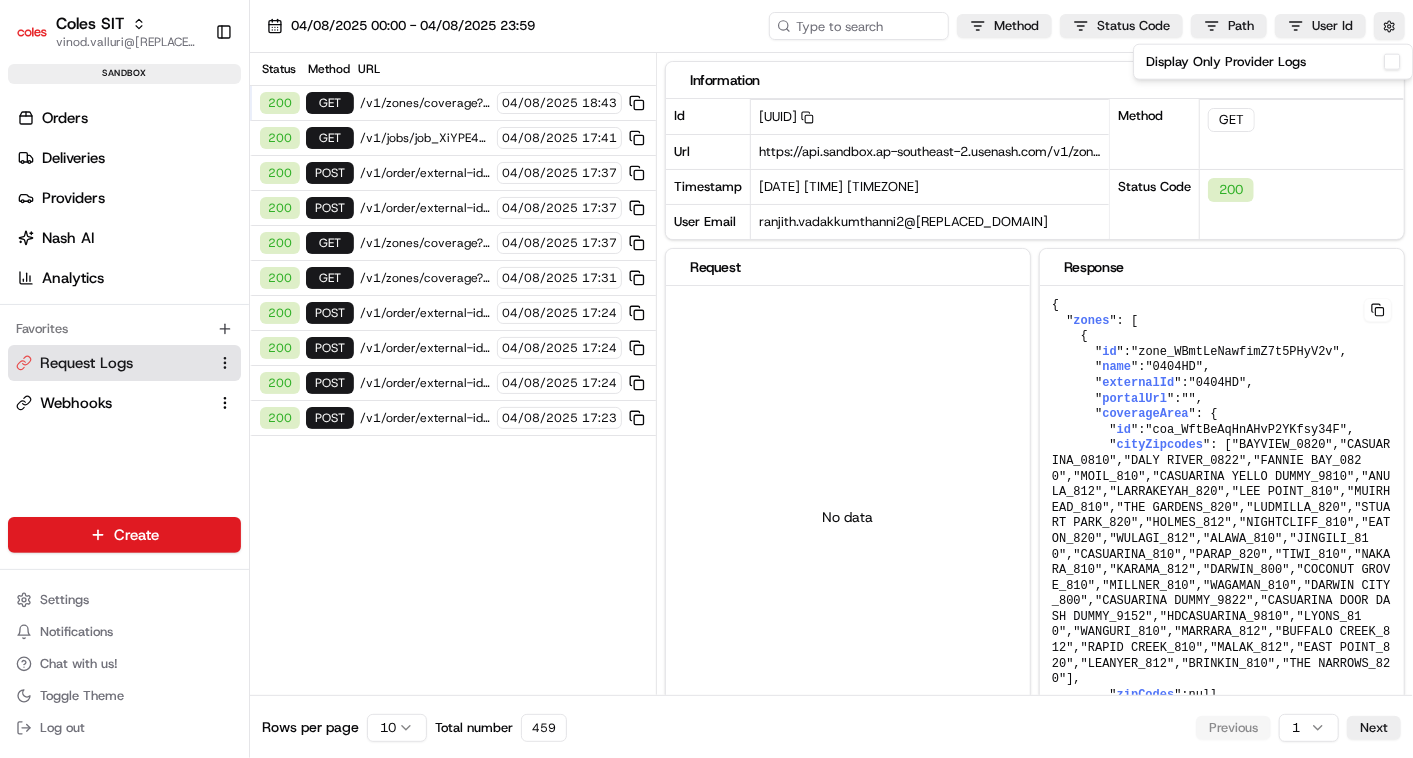 click on "Display Only Provider Logs" at bounding box center [1392, 62] 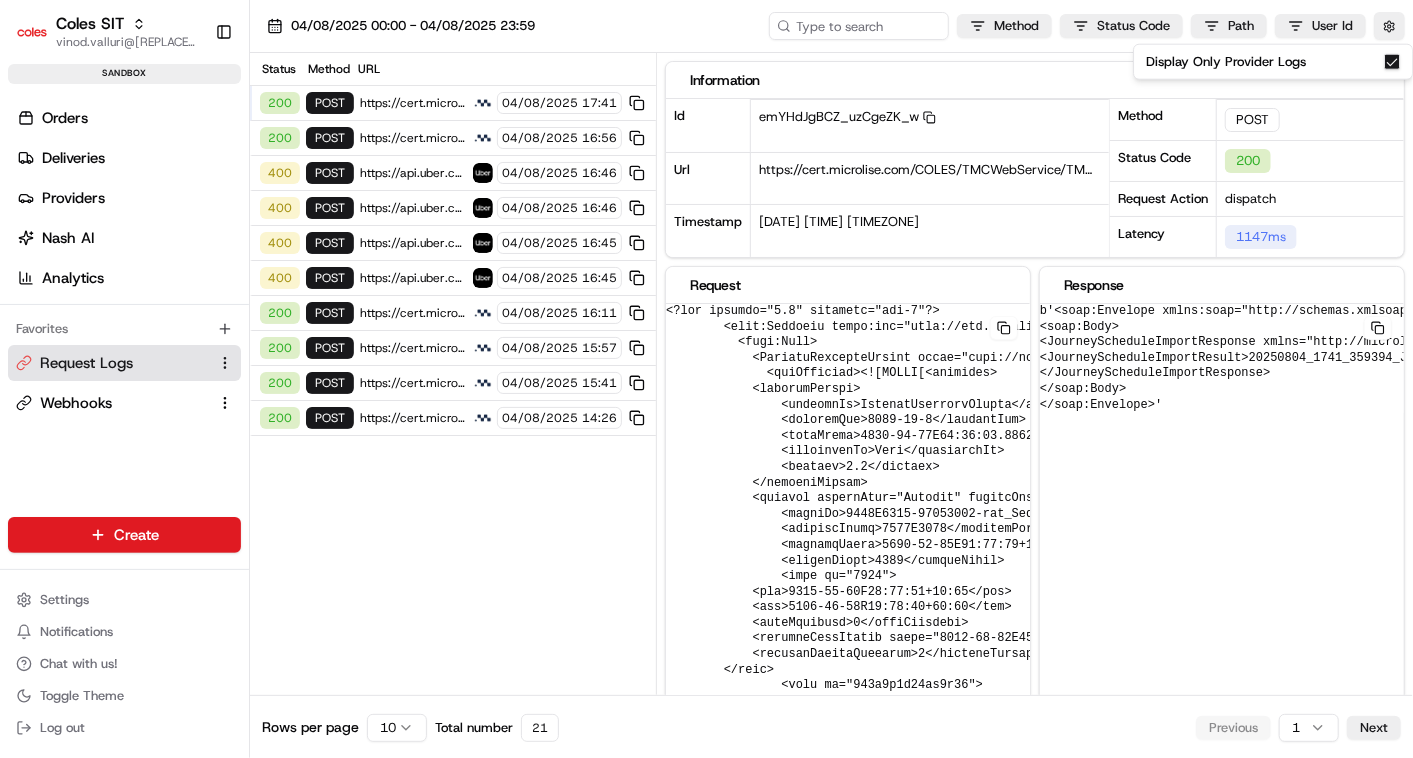 click on "https://cert.microlise.com/COLES/TMCWebService/TMCWebService.asmx" at bounding box center (413, 103) 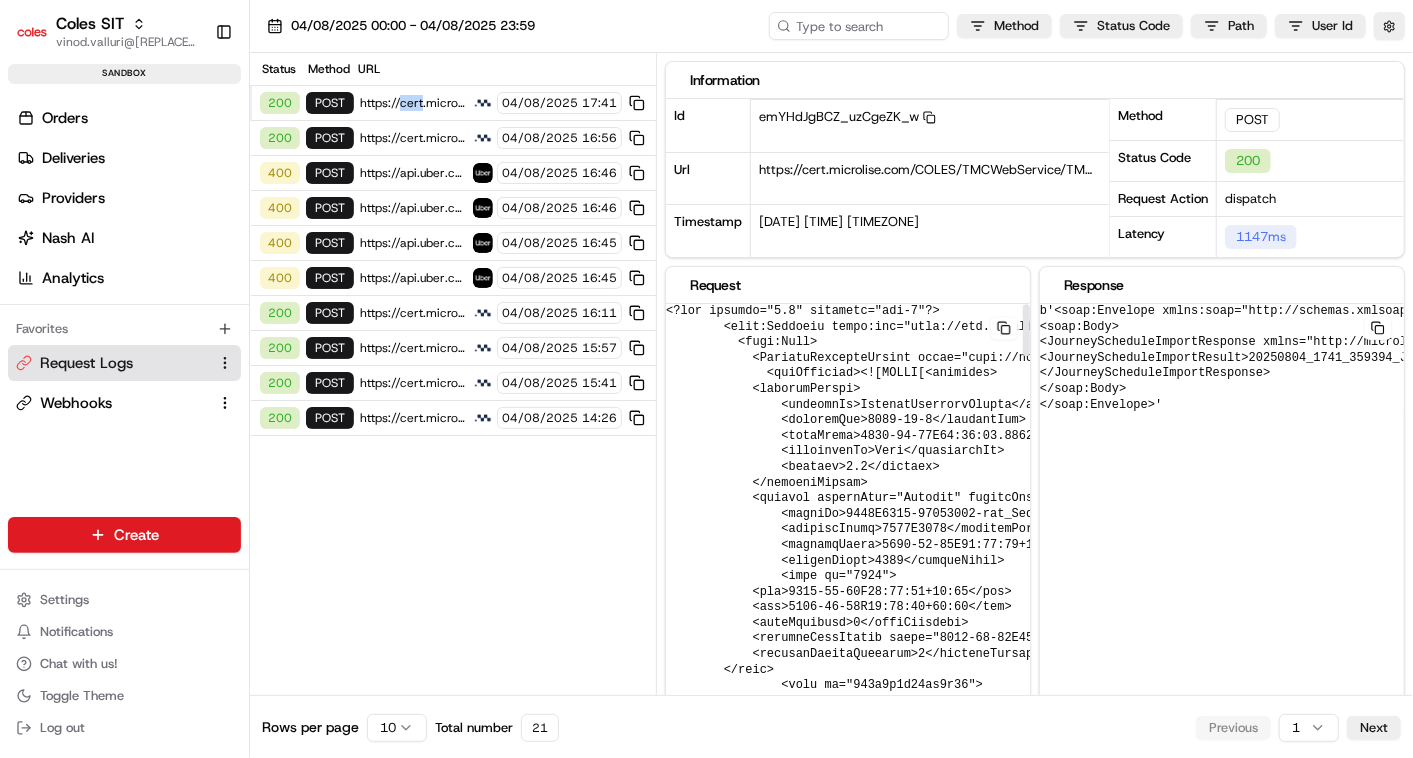 scroll, scrollTop: 222, scrollLeft: 0, axis: vertical 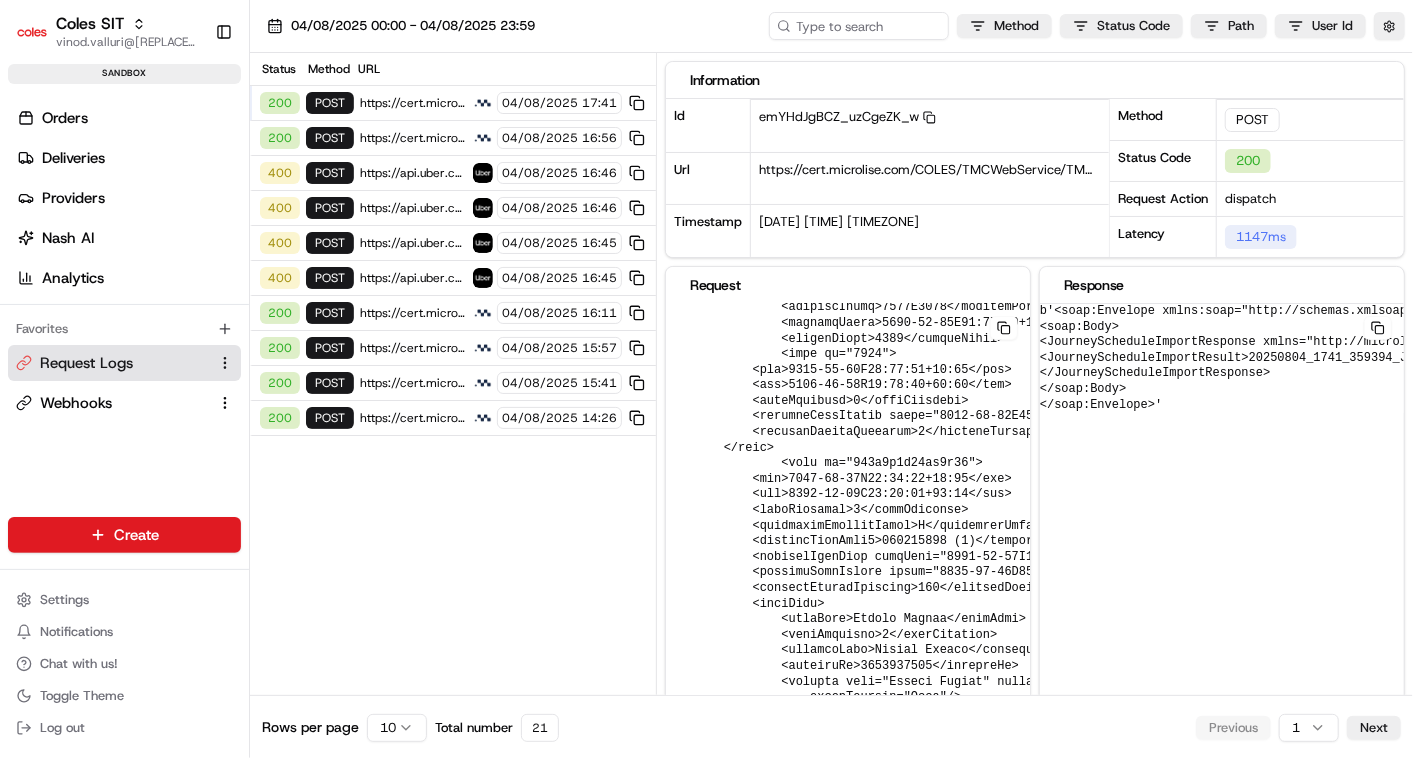 click on "https://cert.microlise.com/COLES/TMCWebService/TMCWebService.asmx" at bounding box center [413, 138] 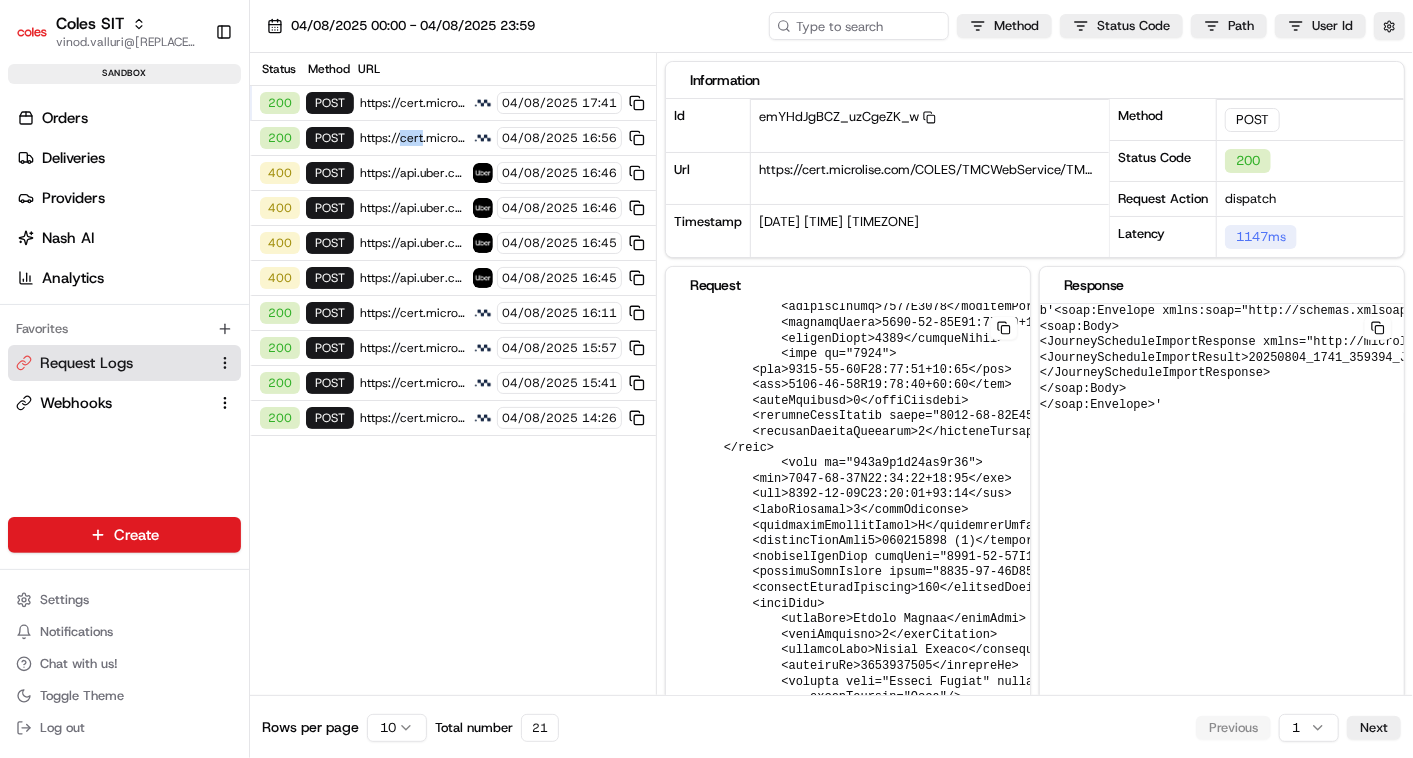 click on "https://cert.microlise.com/COLES/TMCWebService/TMCWebService.asmx" at bounding box center (413, 138) 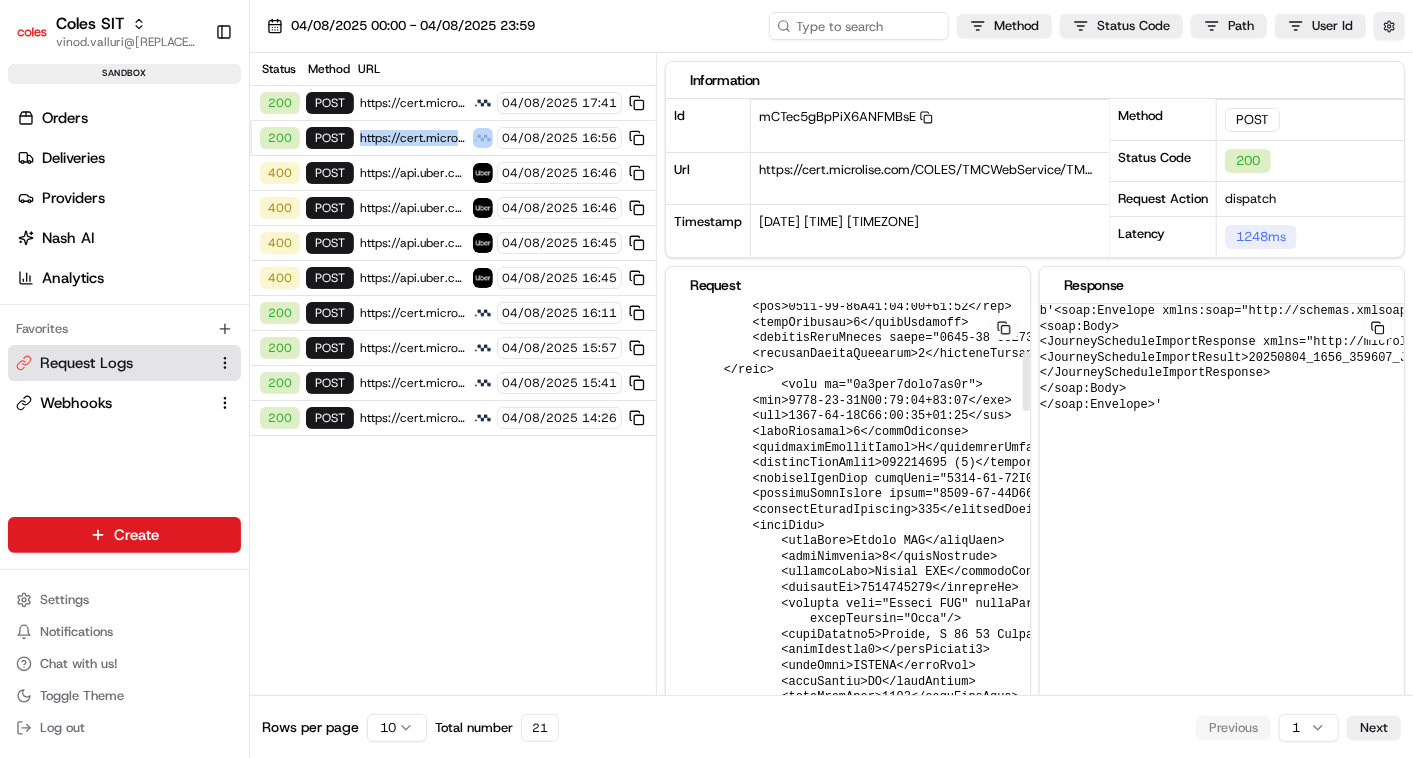 scroll, scrollTop: 333, scrollLeft: 0, axis: vertical 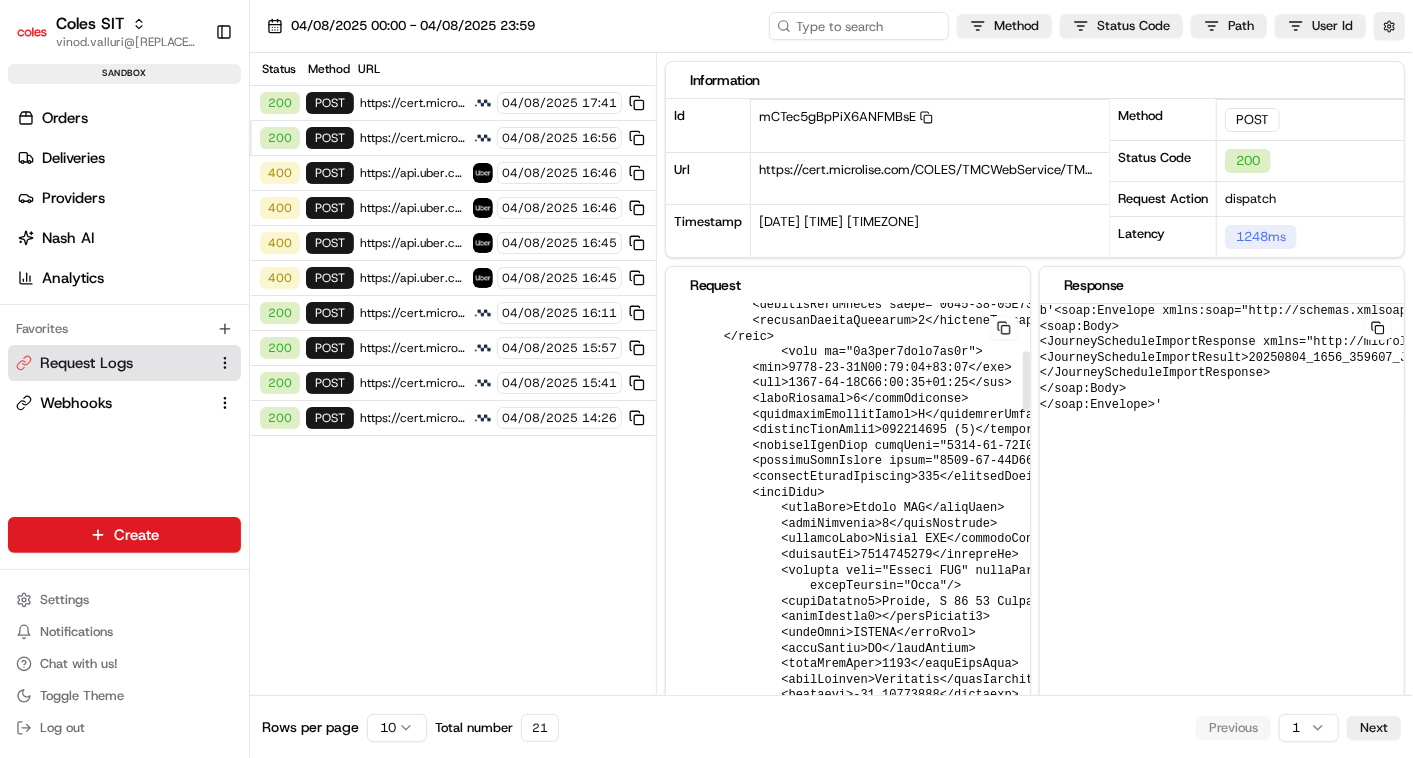 click on "https://api.uber.com/v1/customers/[UUID]/delivery_quotes" at bounding box center (413, 173) 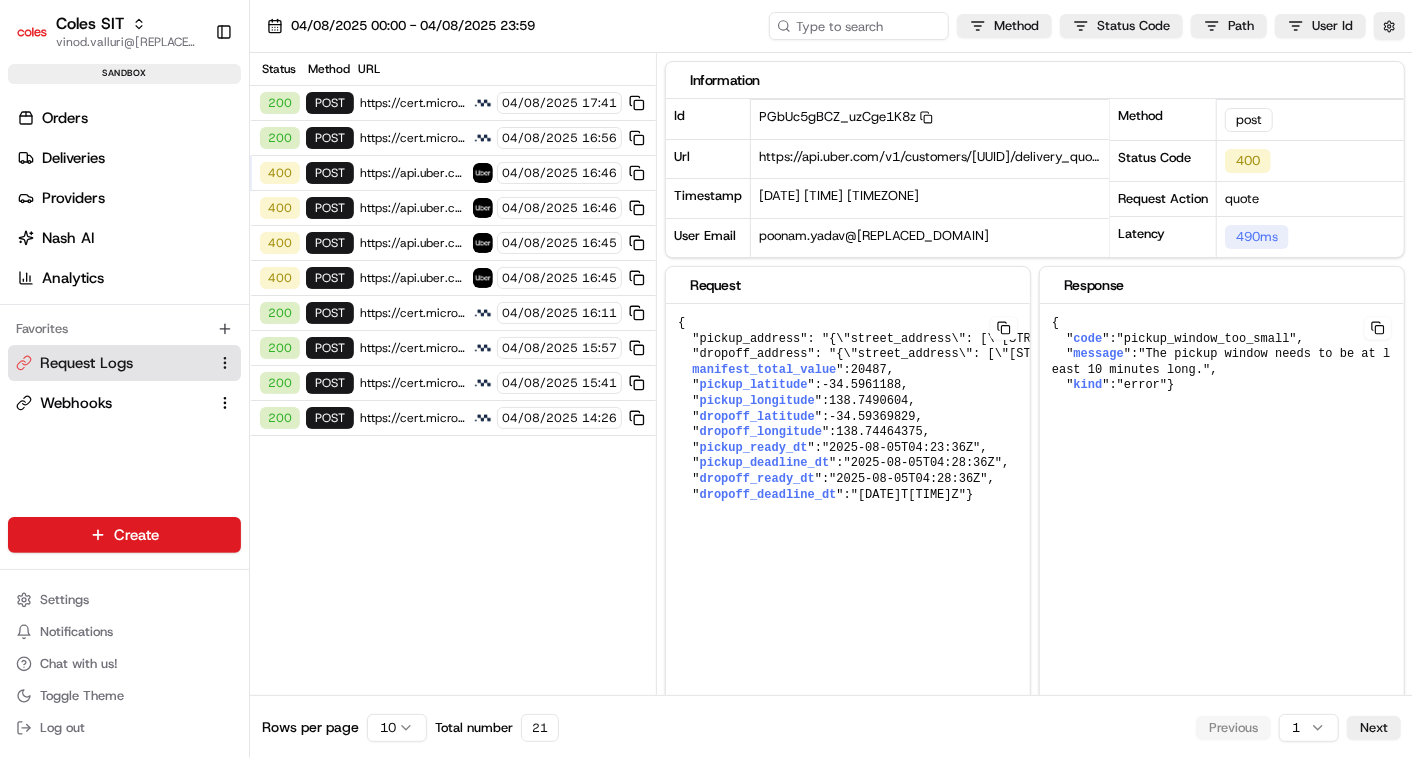scroll, scrollTop: 0, scrollLeft: 0, axis: both 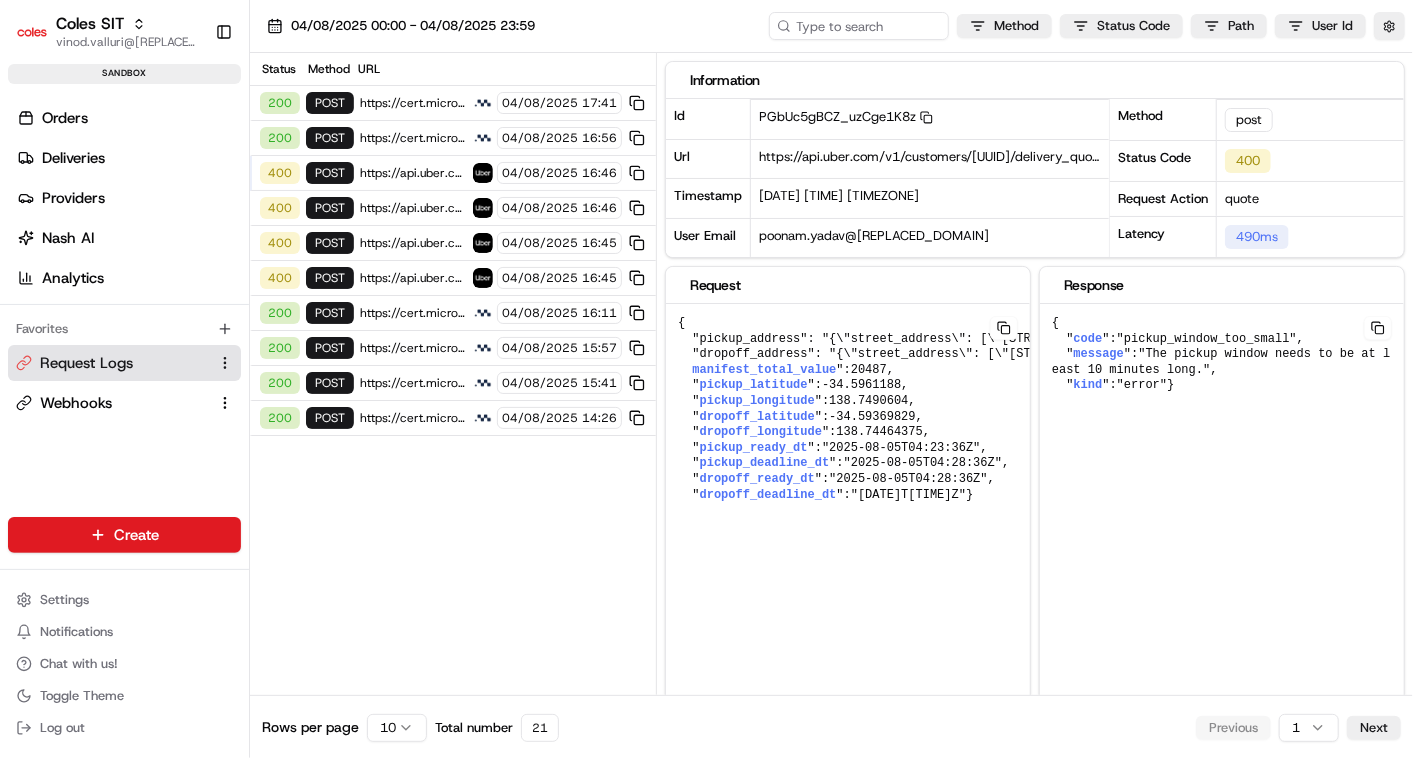 click on "https://api.uber.com/v1/customers/[UUID]/delivery_quotes" at bounding box center [413, 208] 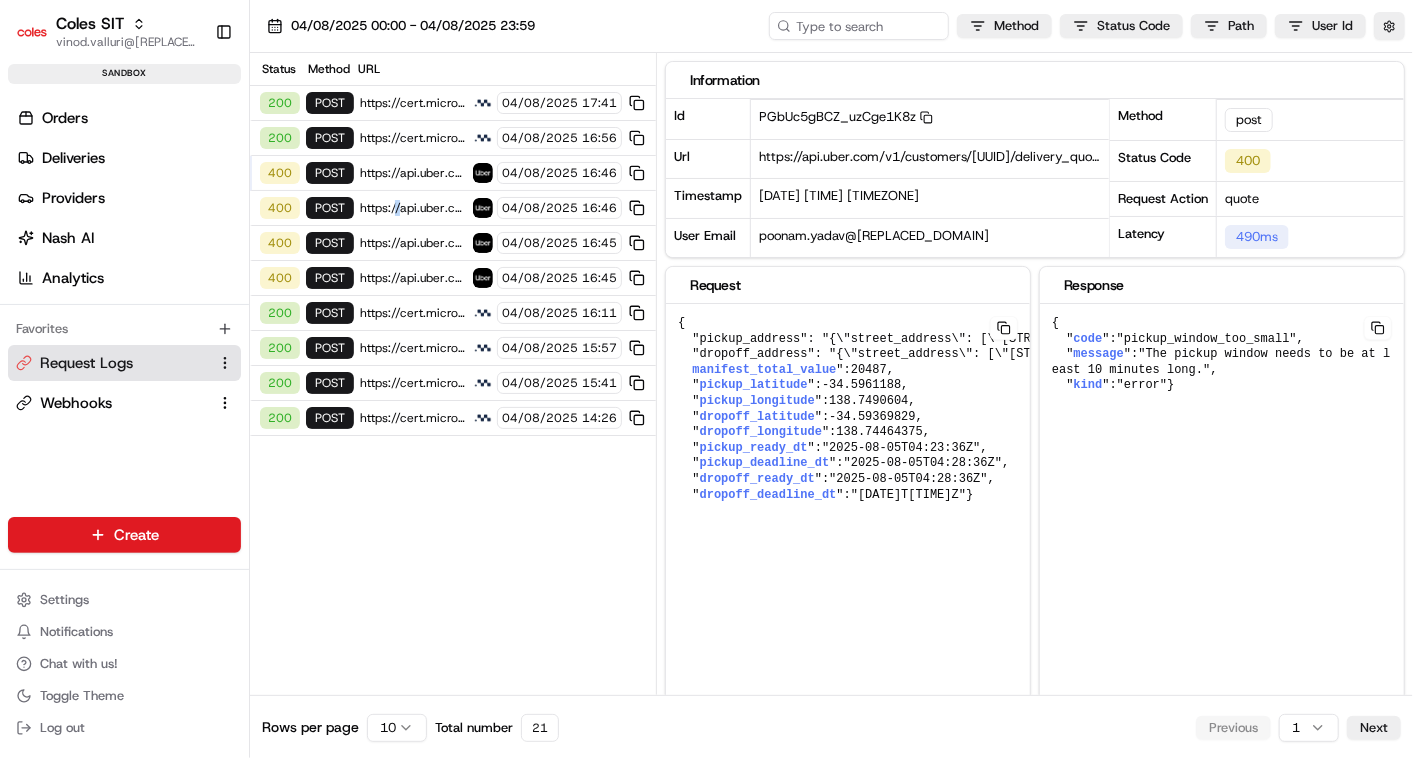 click on "https://api.uber.com/v1/customers/[UUID]/delivery_quotes" at bounding box center (413, 208) 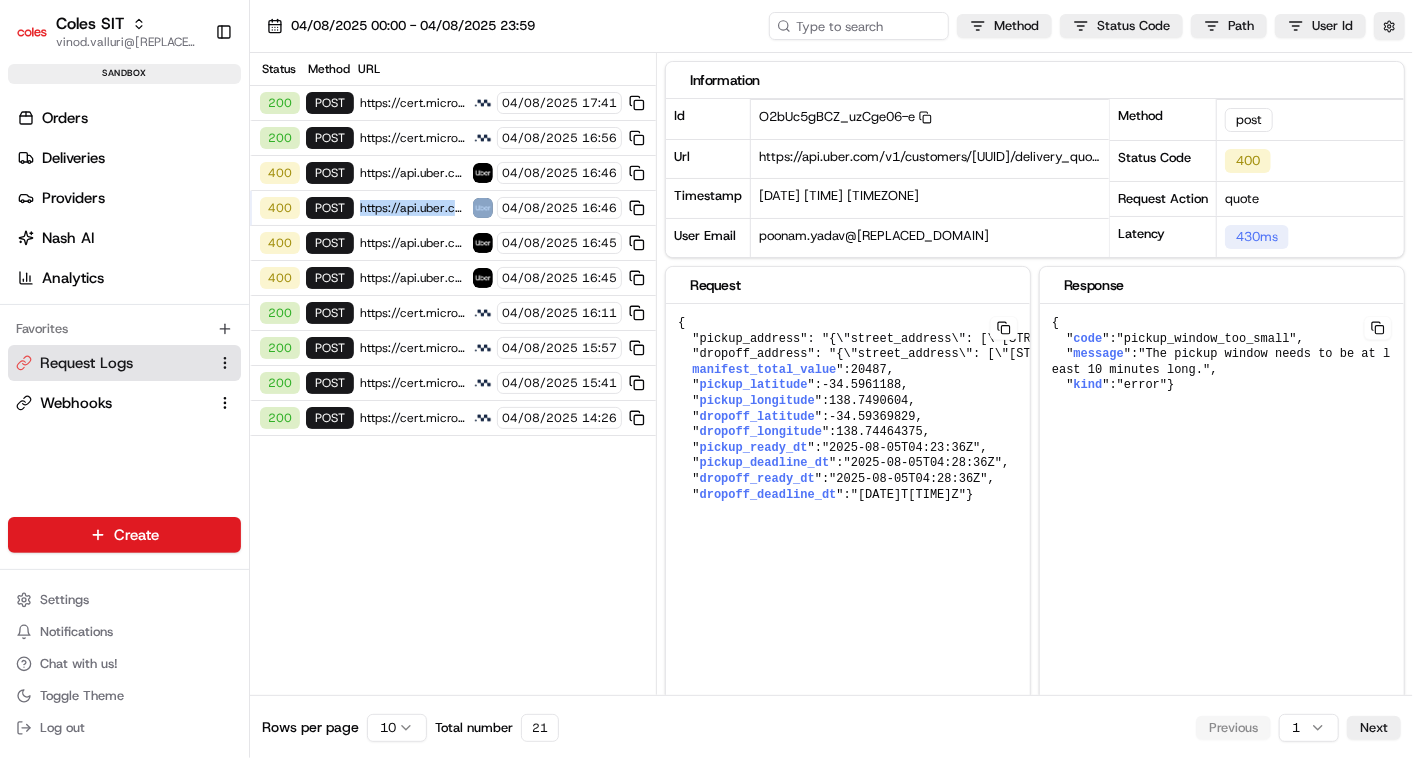 click on "https://api.uber.com/v1/customers/[UUID]/delivery_quotes" at bounding box center [413, 243] 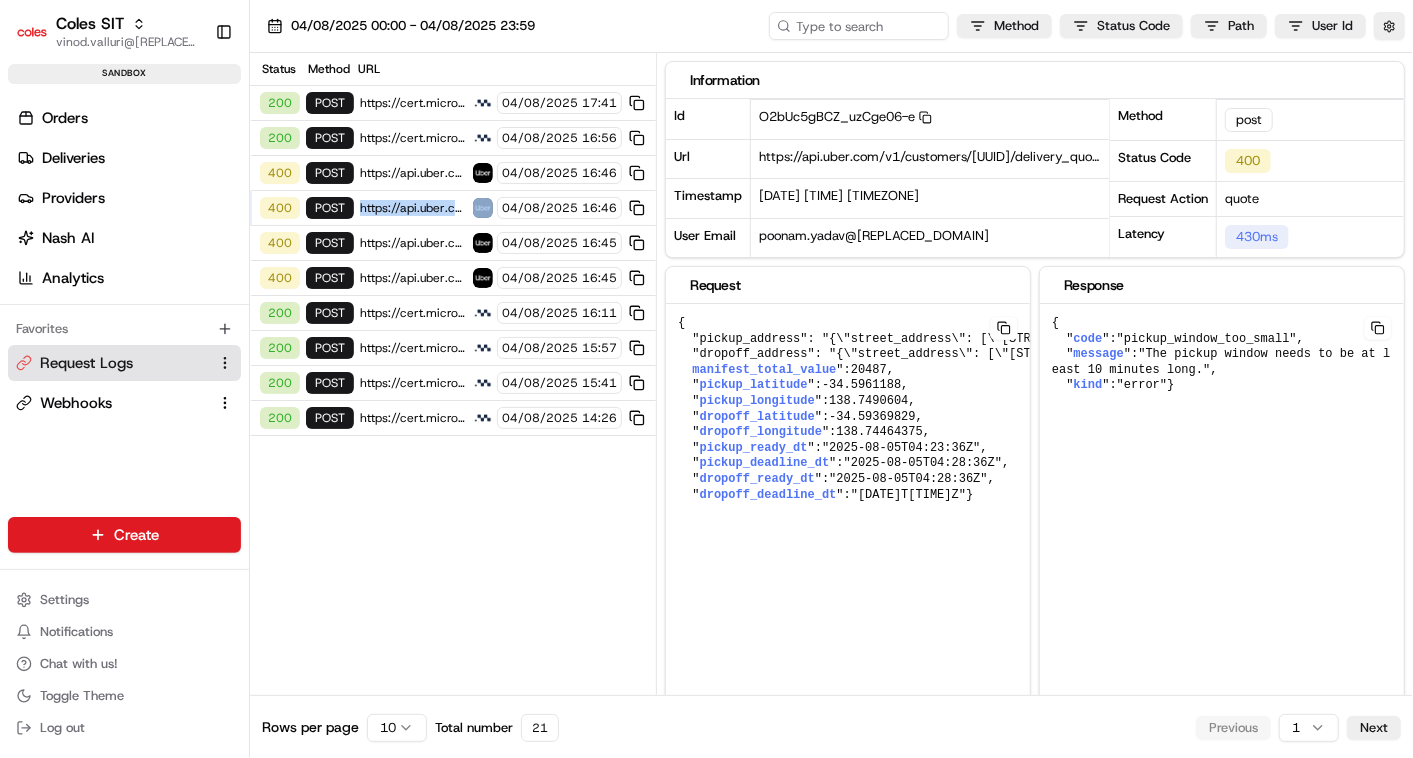 click on "https://api.uber.com/v1/customers/[UUID]/delivery_quotes" at bounding box center [413, 243] 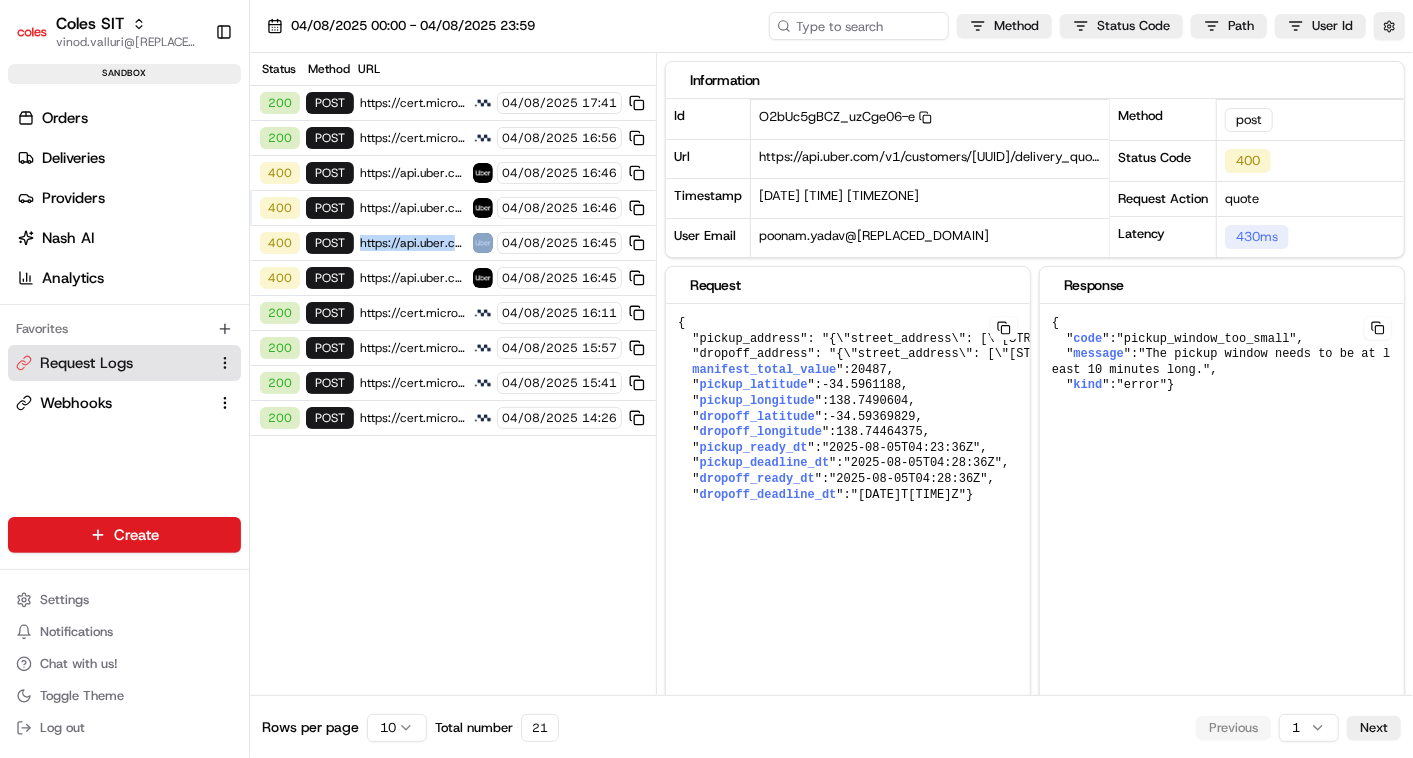 click on "https://api.uber.com/v1/customers/[UUID]/delivery_quotes" at bounding box center [413, 243] 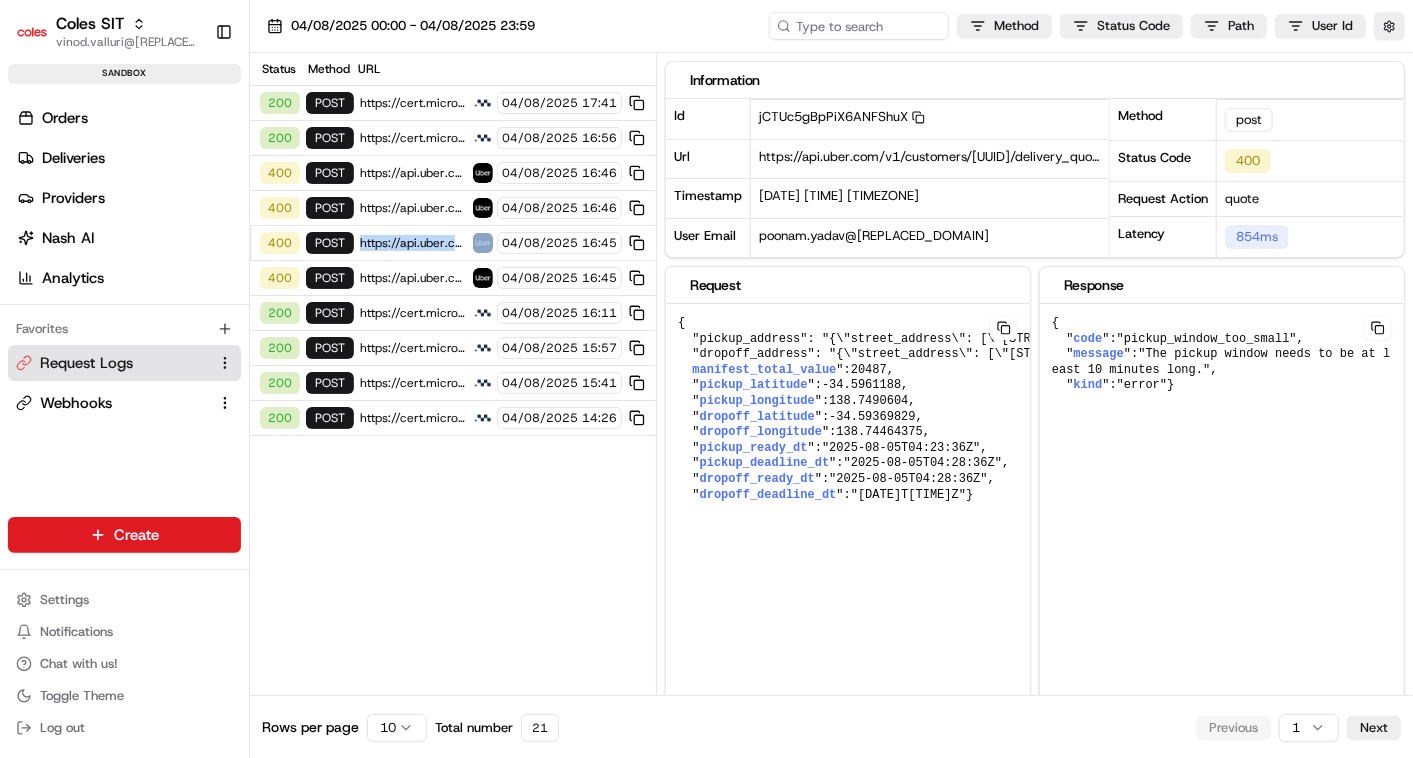 click on "https://api.uber.com/v1/customers/[UUID]/delivery_quotes" at bounding box center [413, 243] 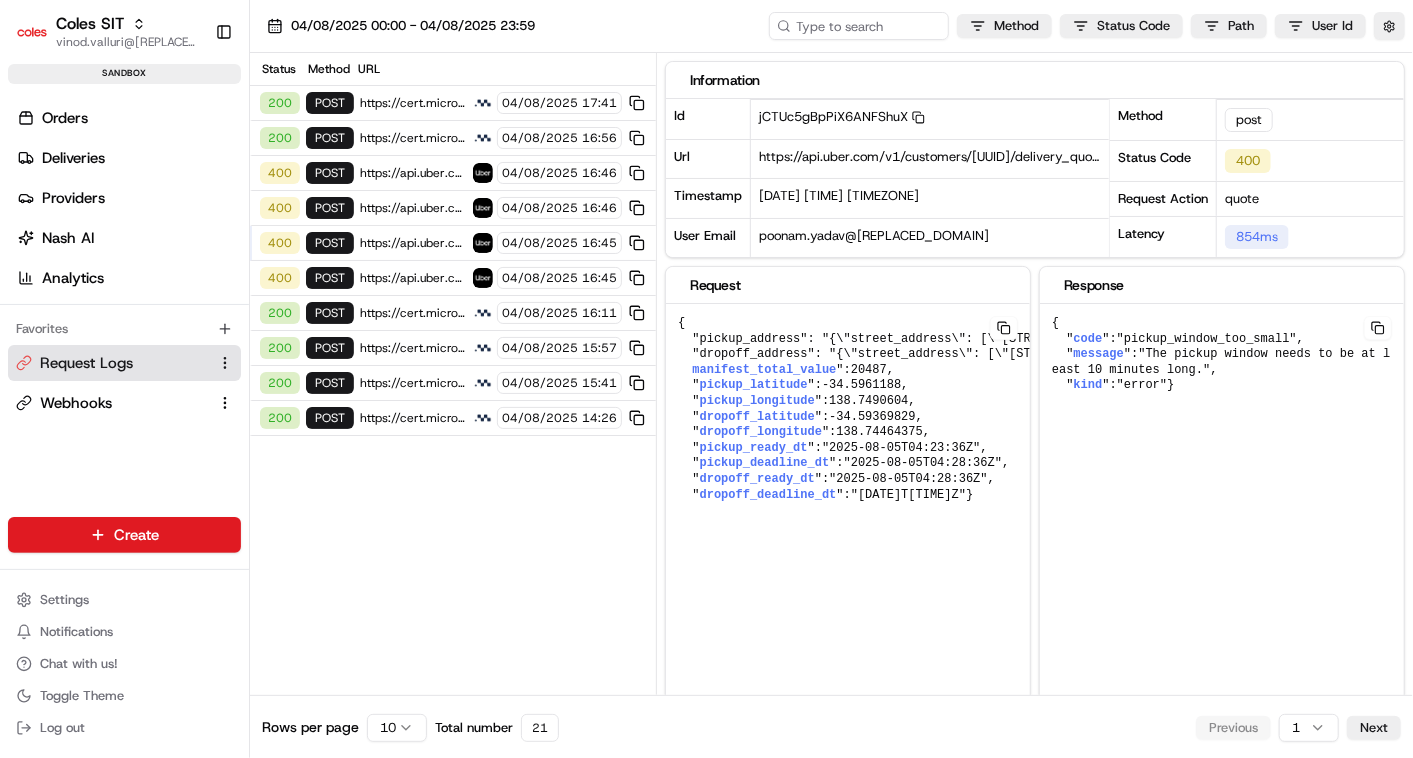 click on "04/08/2025" at bounding box center [540, 243] 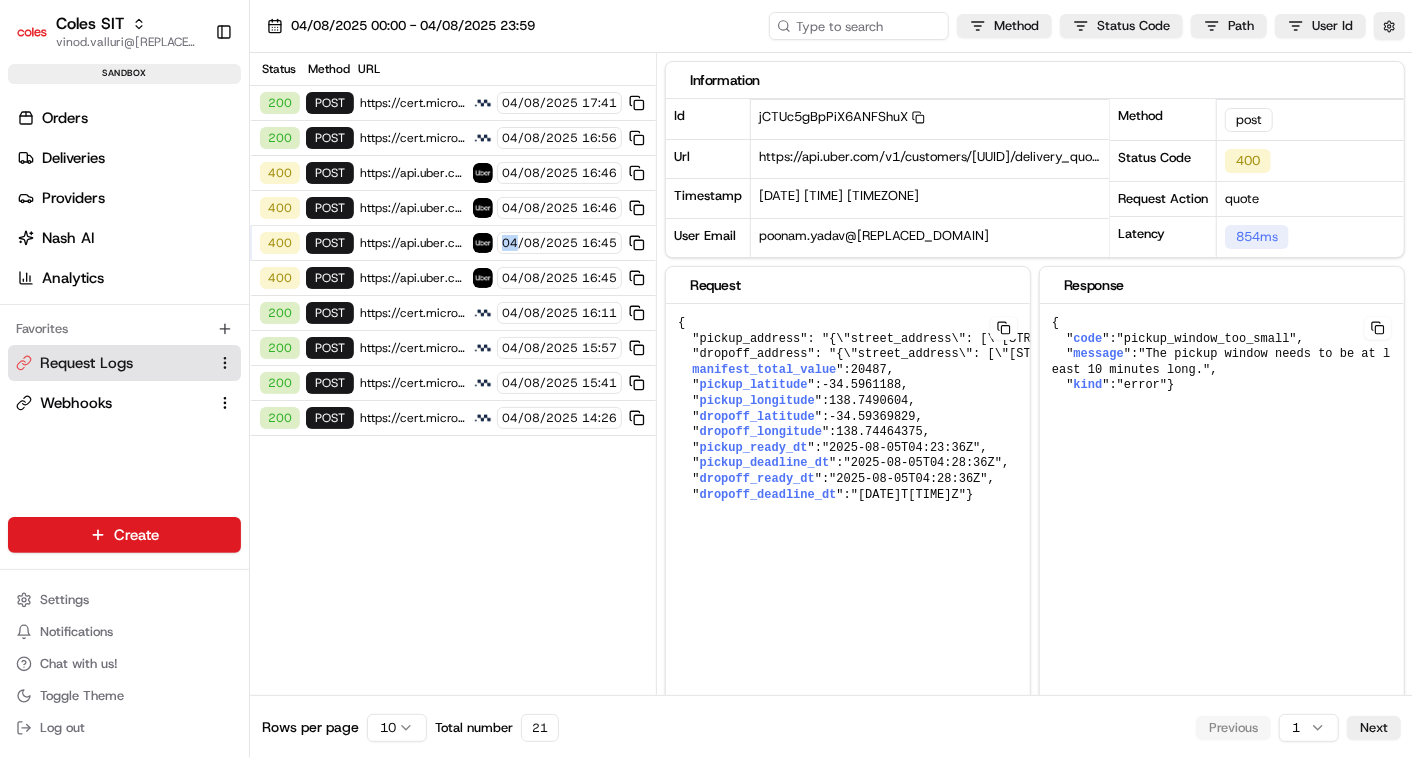 click on "04/08/2025" at bounding box center [540, 243] 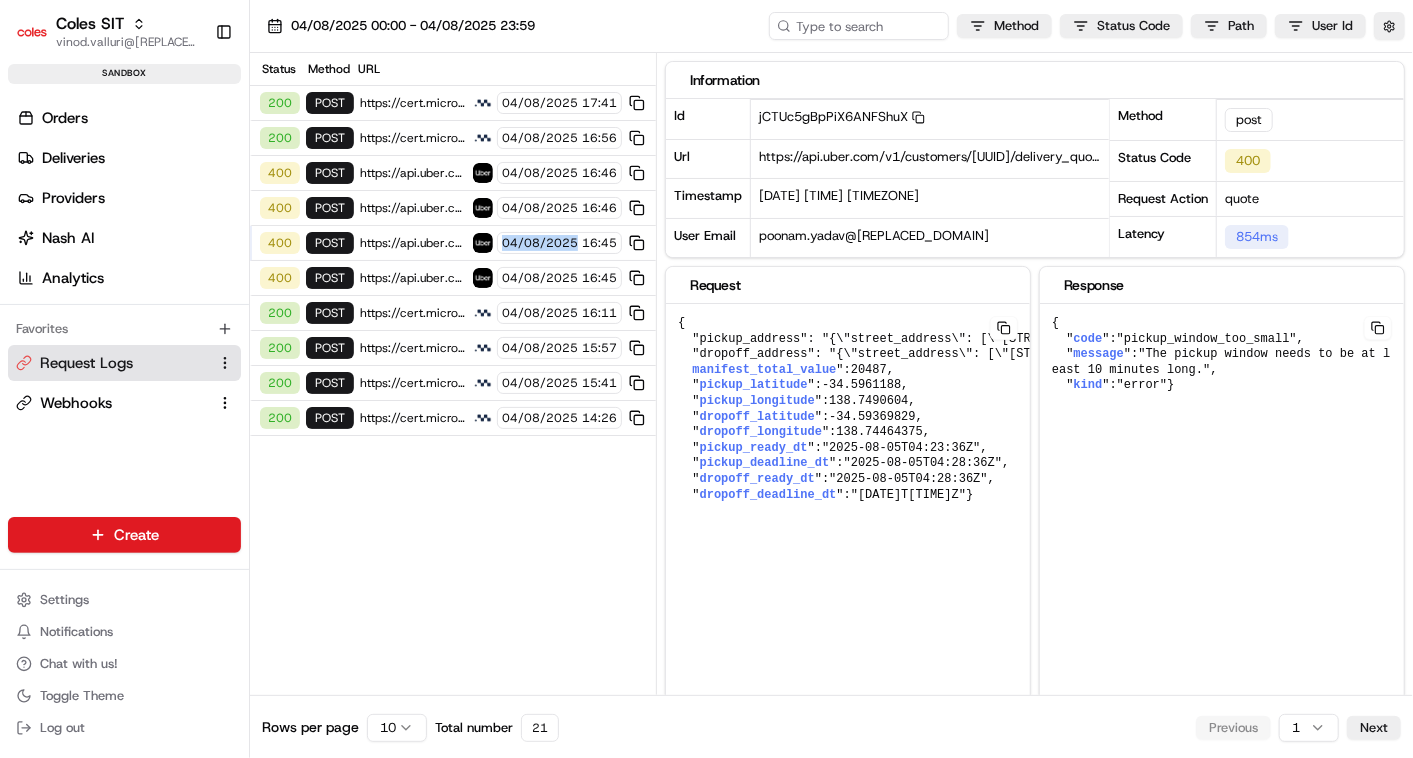 drag, startPoint x: 509, startPoint y: 236, endPoint x: 393, endPoint y: 238, distance: 116.01724 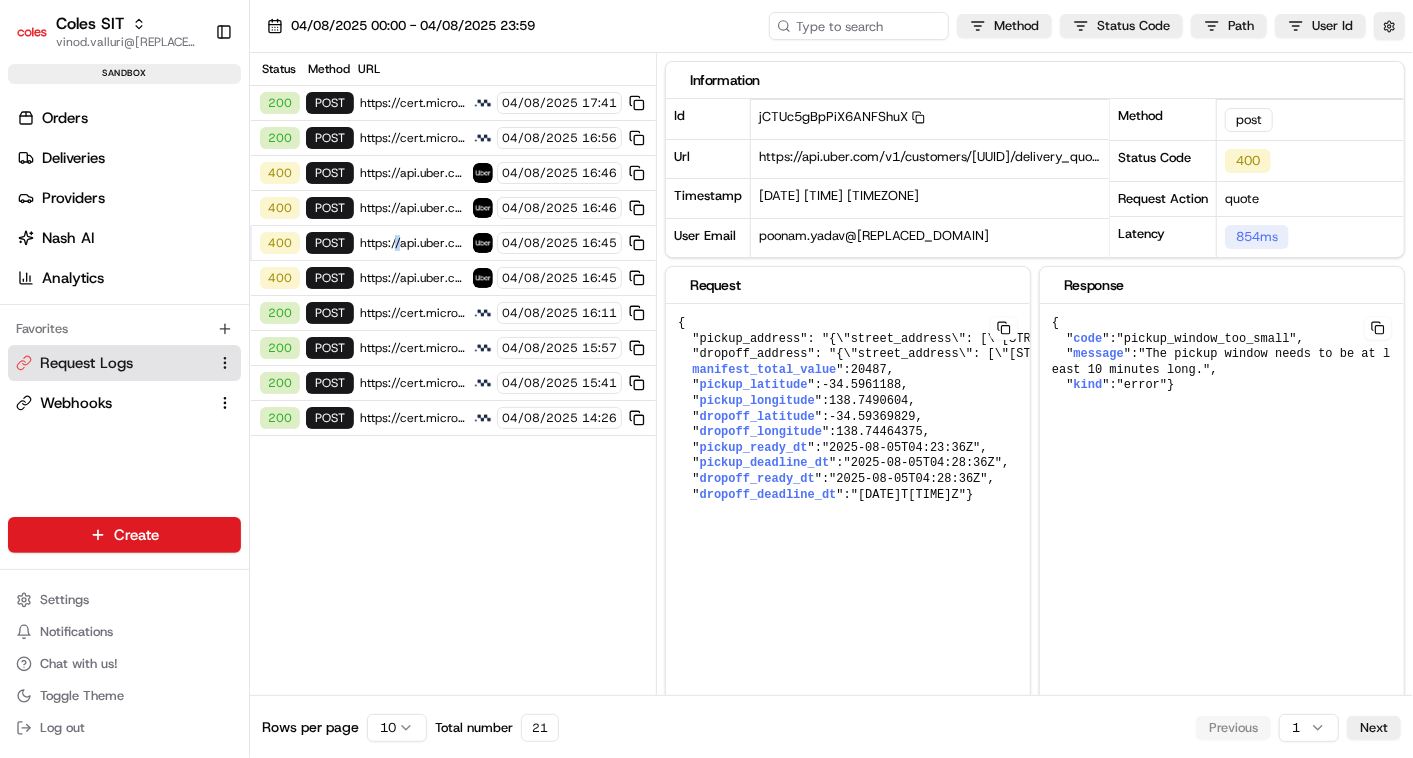 click on "https://api.uber.com/v1/customers/[UUID]/delivery_quotes" at bounding box center (413, 243) 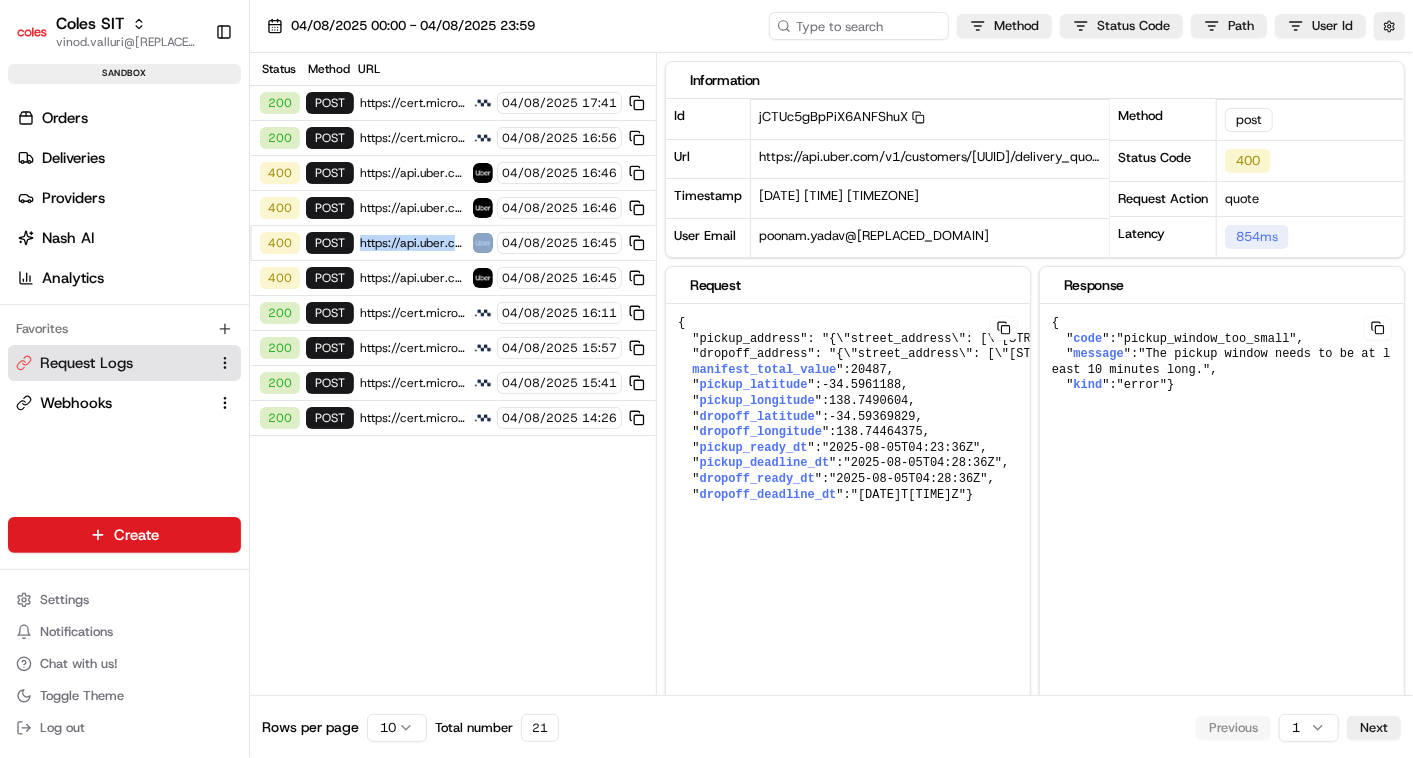 click on "https://api.uber.com/v1/customers/[UUID]/delivery_quotes" at bounding box center (413, 243) 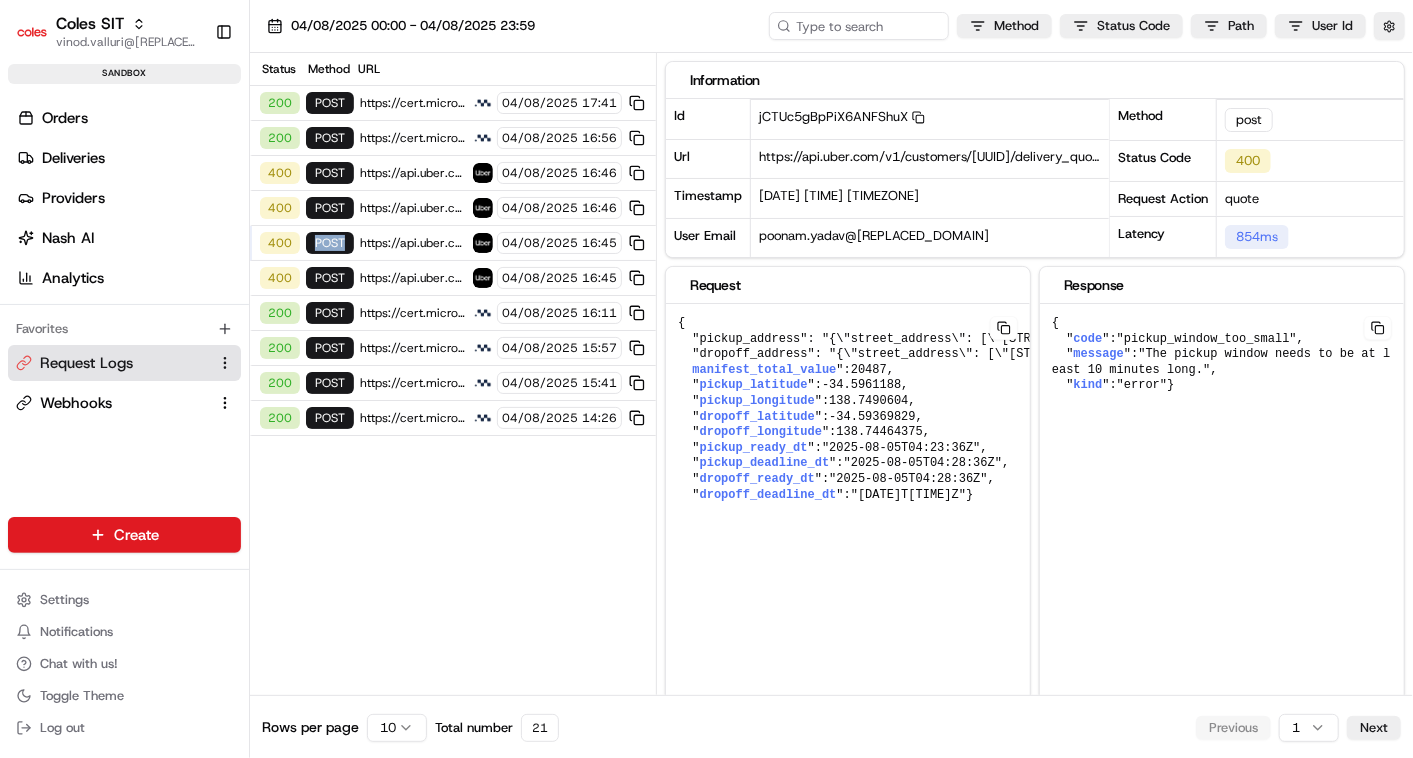 click on "post" at bounding box center [330, 243] 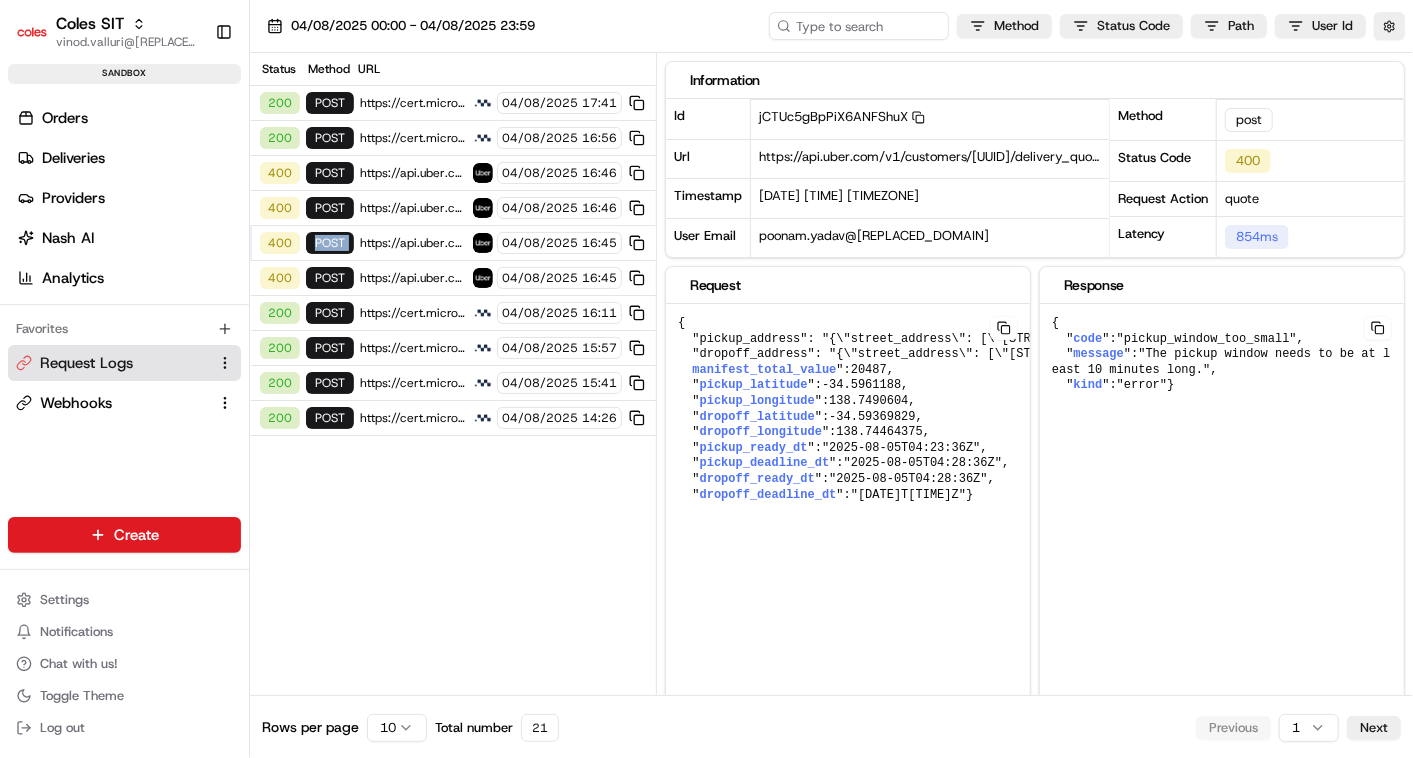 click on "post" at bounding box center (330, 243) 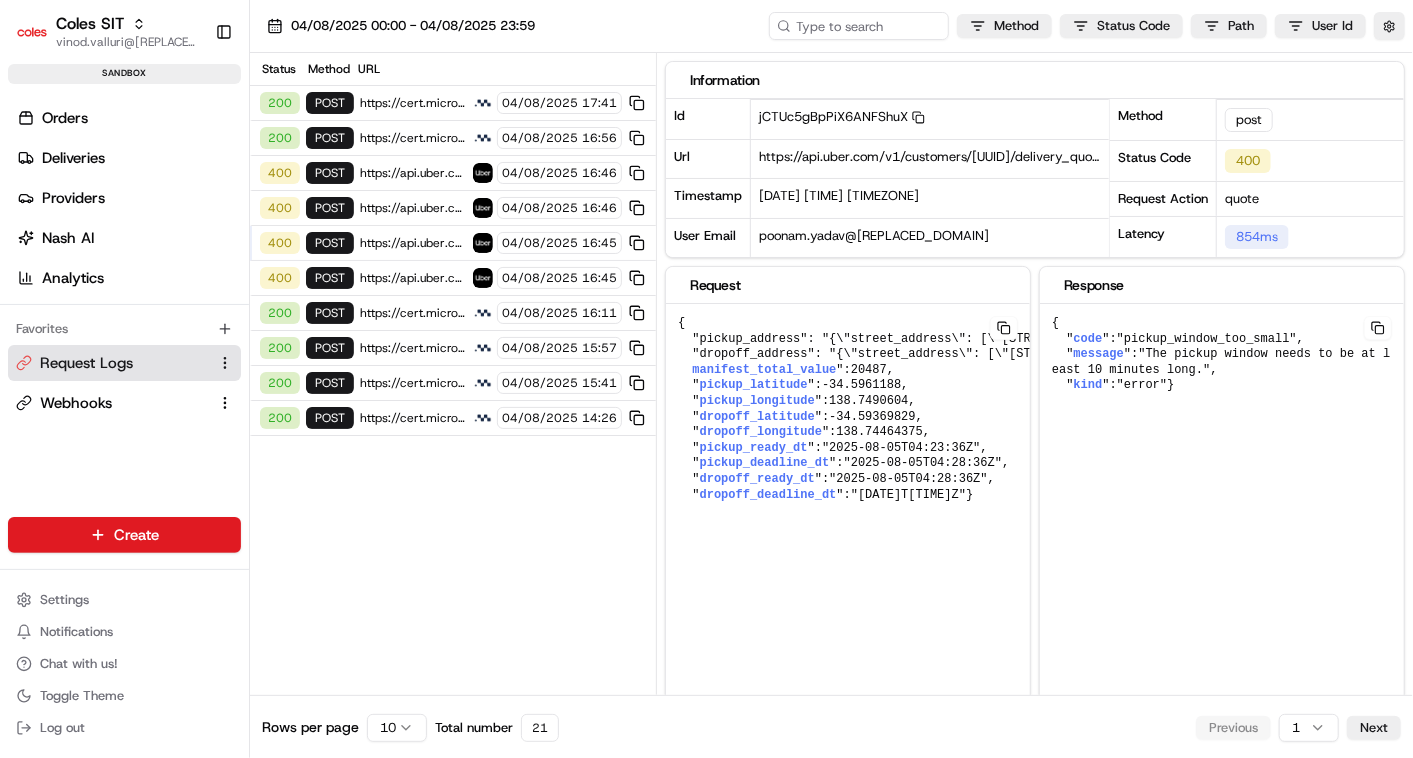 drag, startPoint x: 335, startPoint y: 247, endPoint x: 328, endPoint y: 273, distance: 26.925823 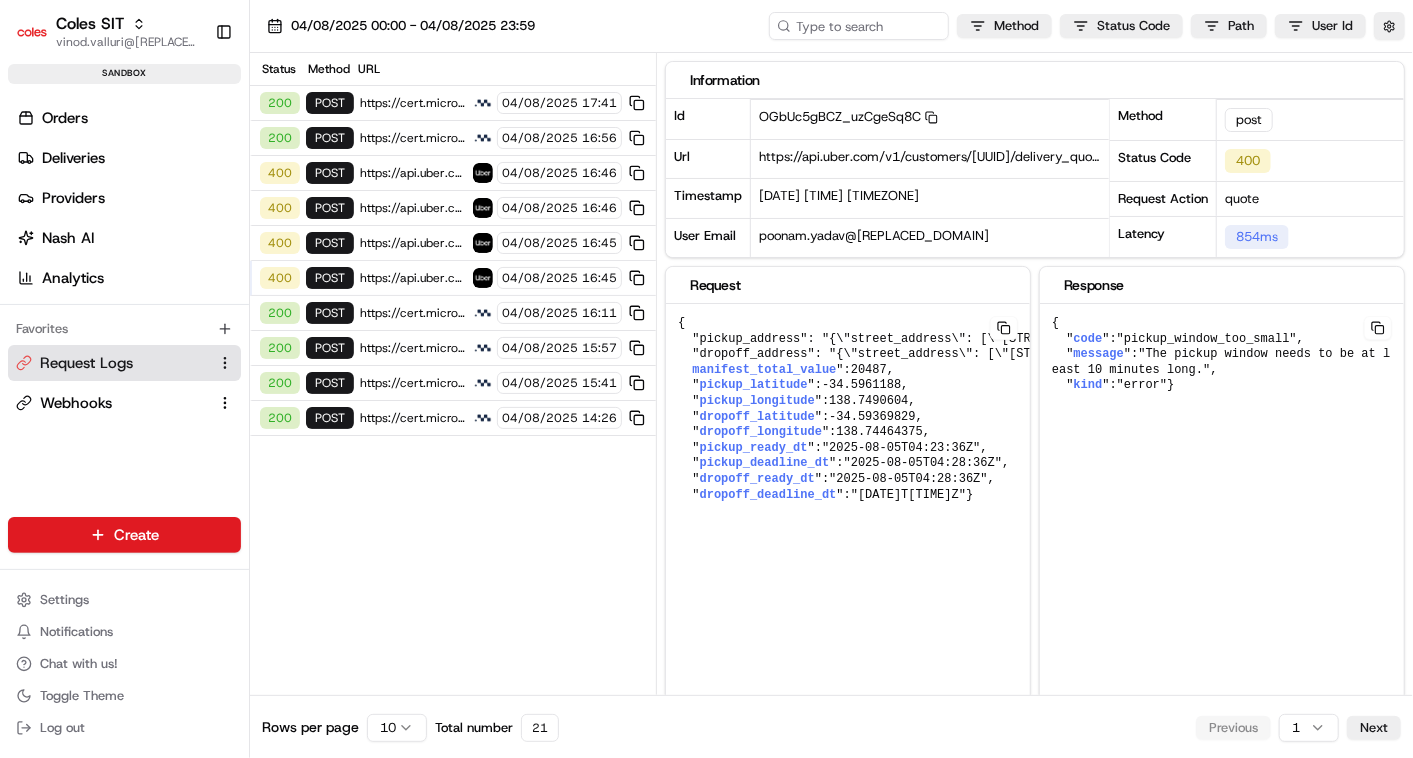 click on "https://cert.microlise.com/COLES/TMCWebService/TMCWebService.asmx" at bounding box center (413, 313) 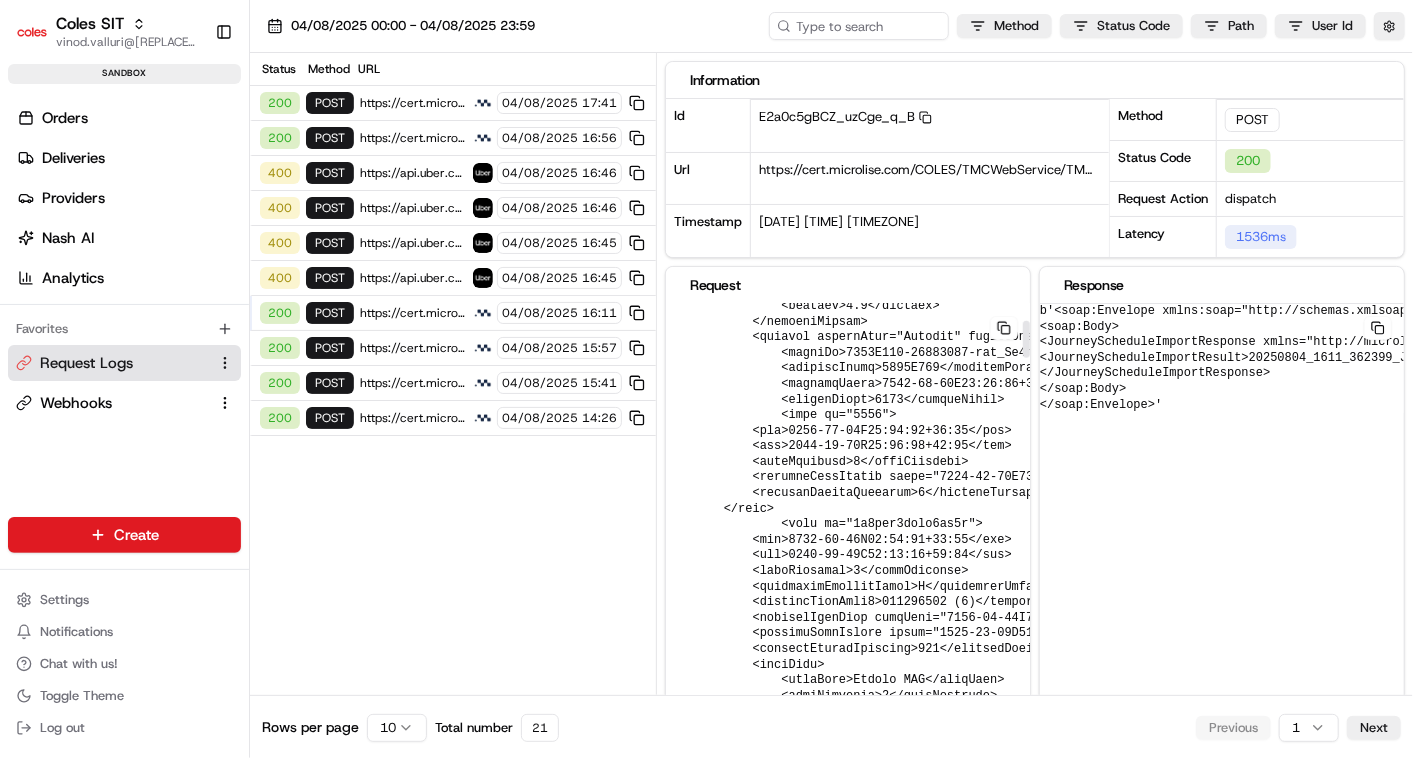 scroll, scrollTop: 222, scrollLeft: 0, axis: vertical 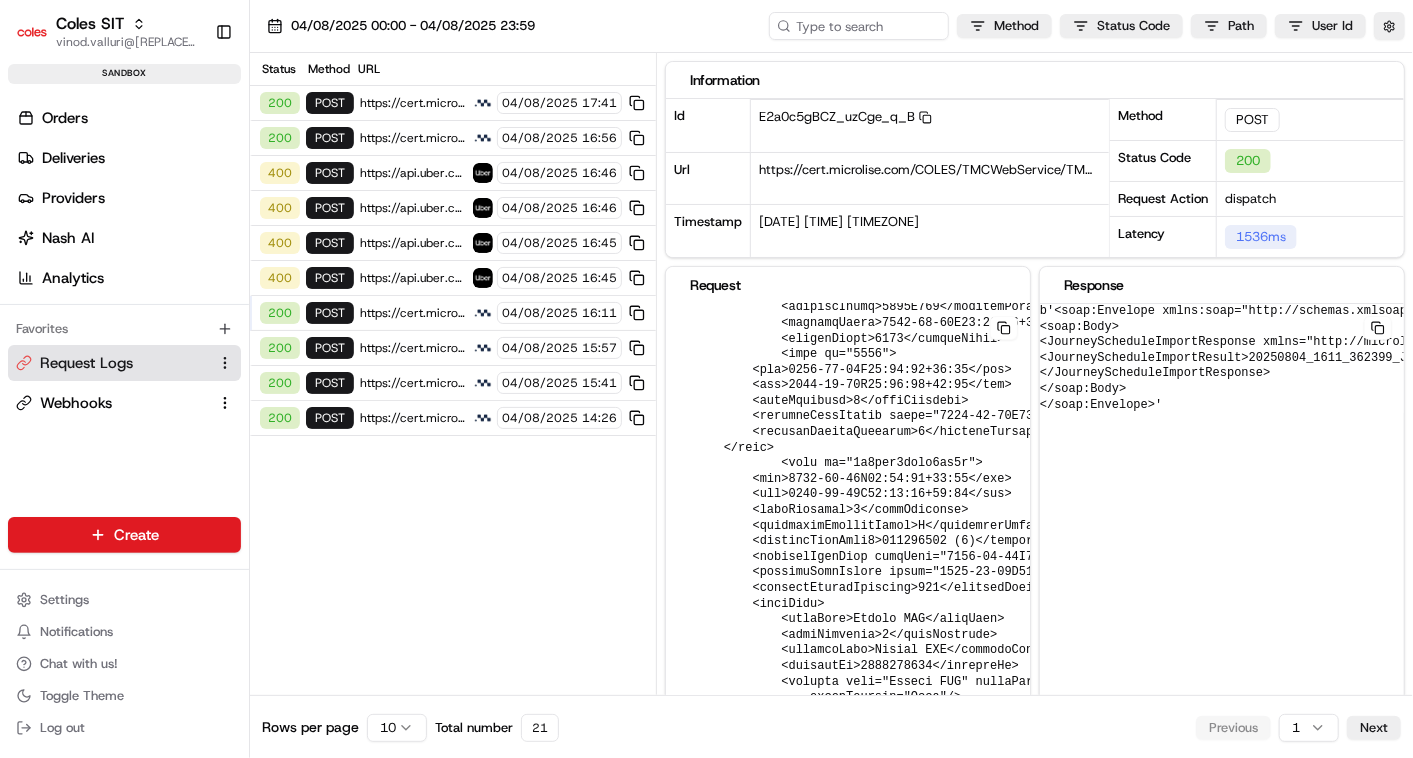 click on "https://cert.microlise.com/COLES/TMCWebService/TMCWebService.asmx" at bounding box center (413, 418) 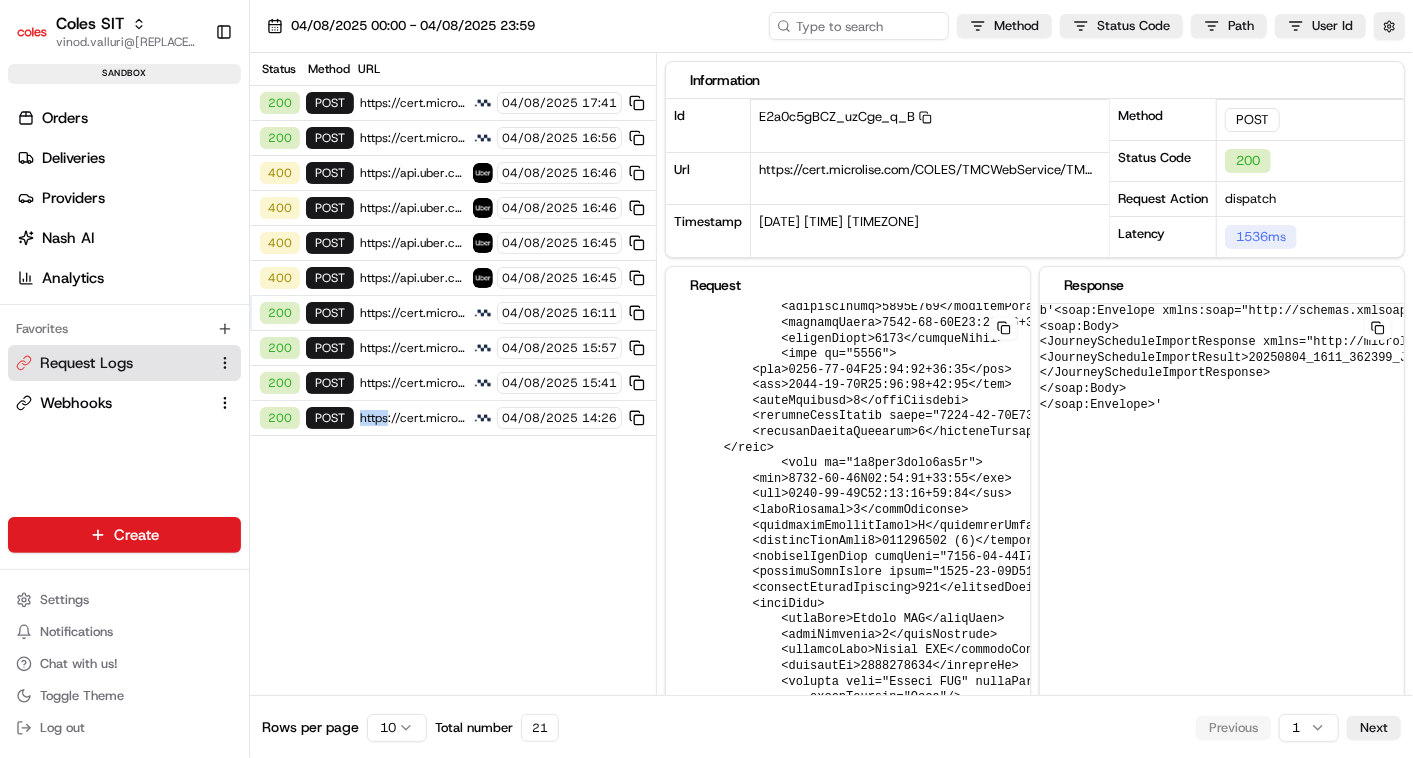 click on "https://cert.microlise.com/COLES/TMCWebService/TMCWebService.asmx" at bounding box center [413, 418] 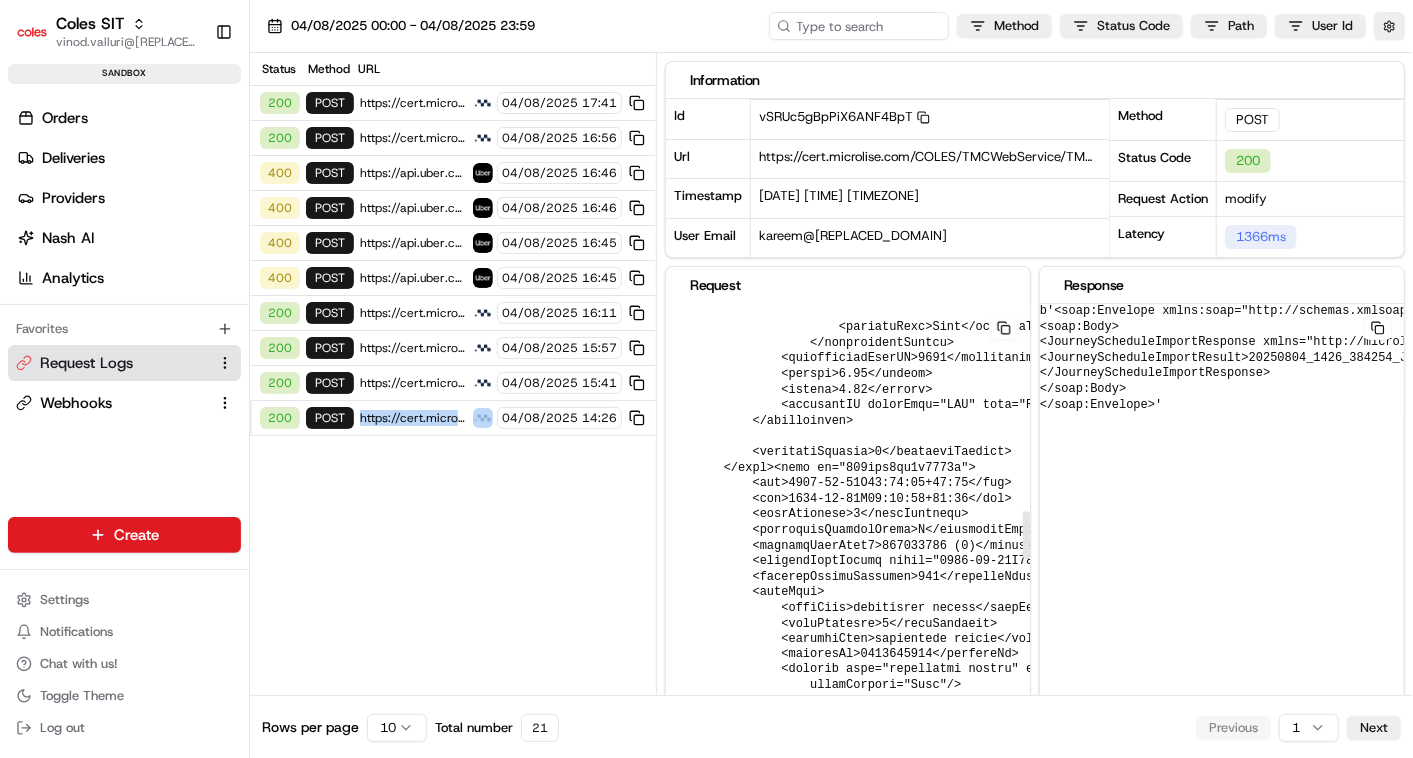 scroll, scrollTop: 2111, scrollLeft: 0, axis: vertical 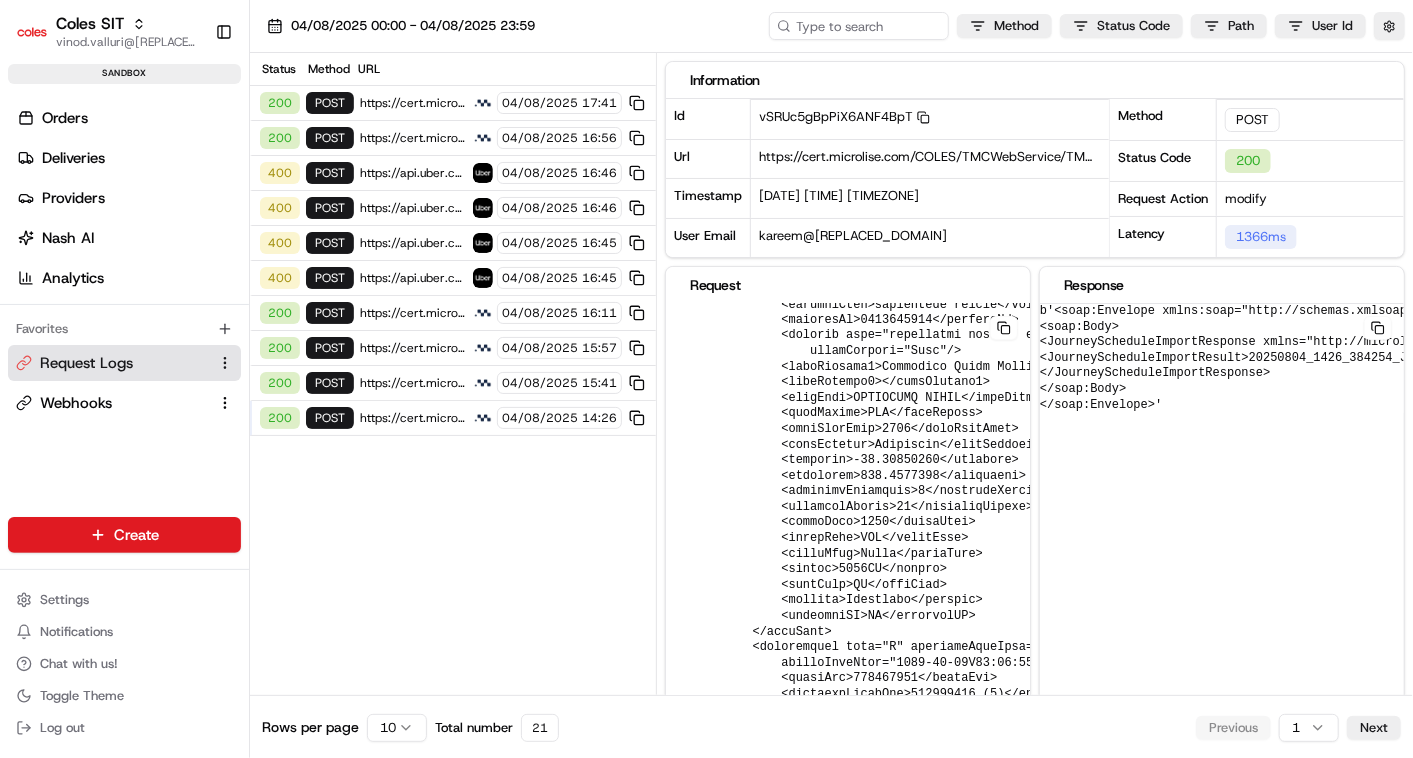 click on "https://cert.microlise.com/COLES/TMCWebService/TMCWebService.asmx" at bounding box center [413, 313] 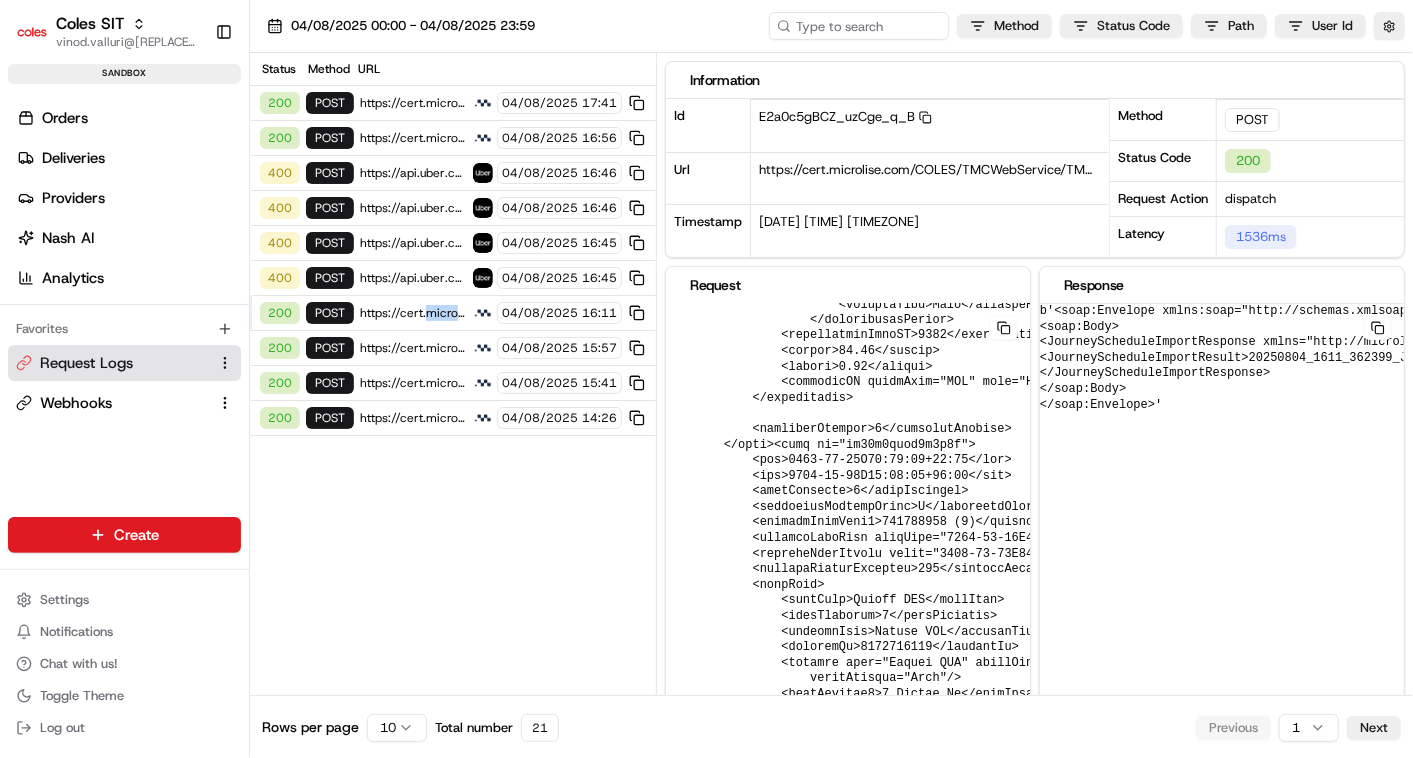 click on "https://cert.microlise.com/COLES/TMCWebService/TMCWebService.asmx" at bounding box center (413, 313) 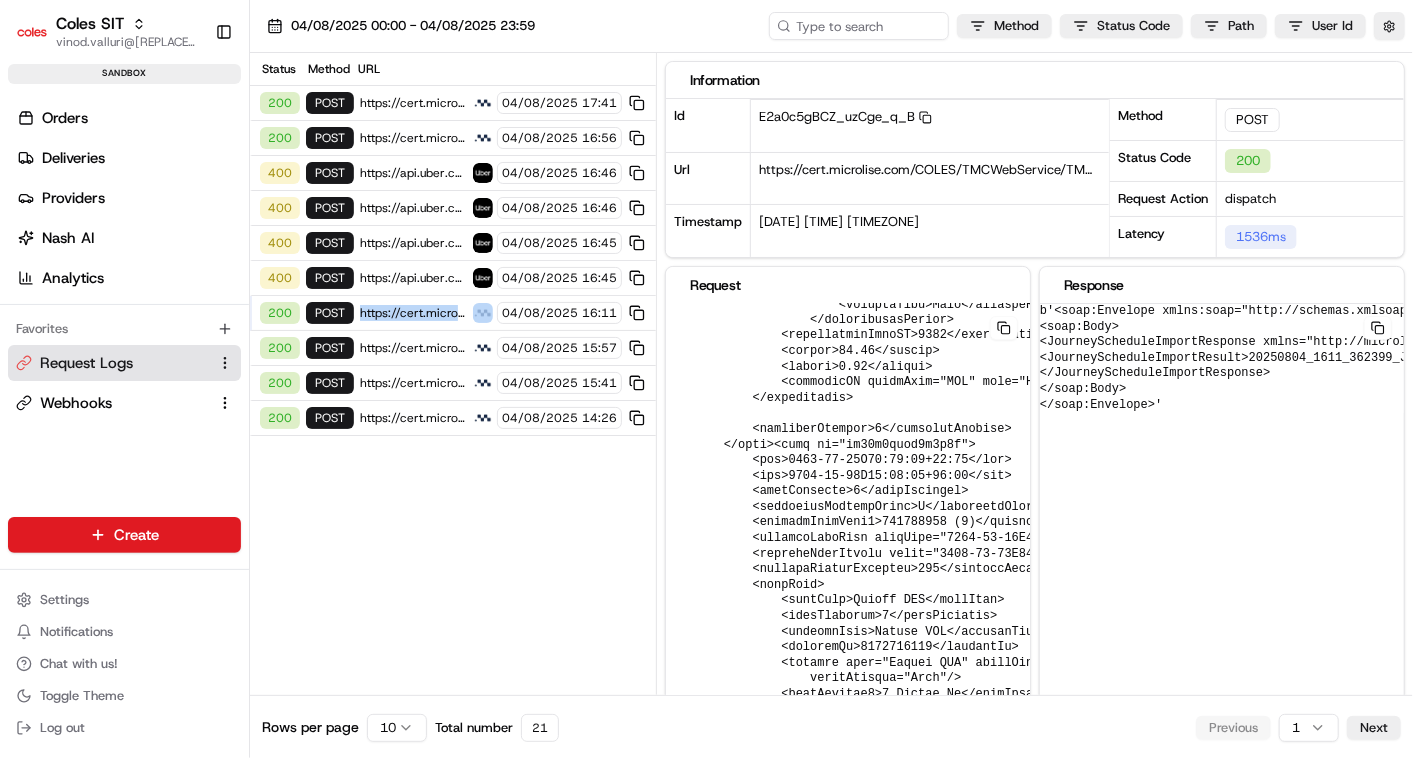 click on "post https://api.uber.com/v1/customers/[UUID]/delivery_quotes [DATE] [TIME]" at bounding box center [453, 278] 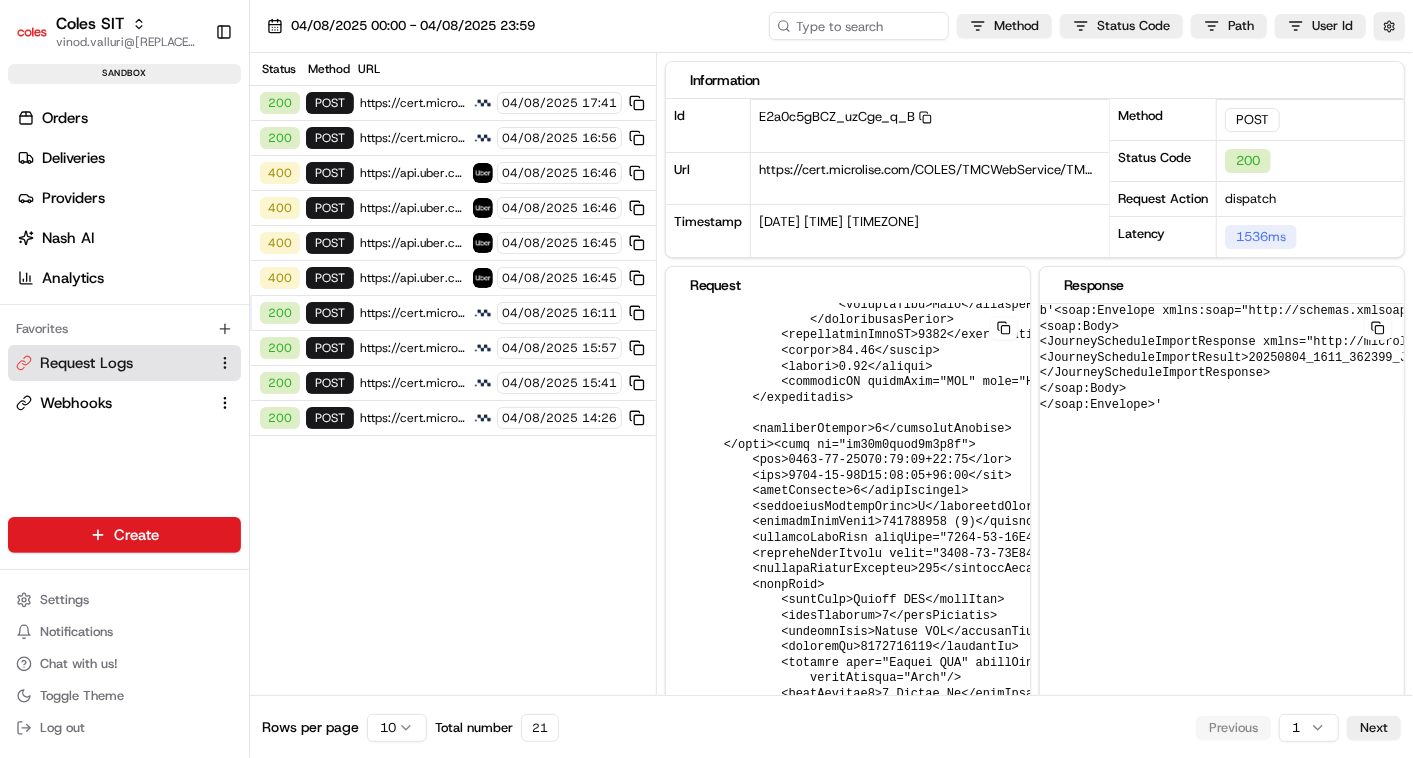 scroll, scrollTop: 0, scrollLeft: 0, axis: both 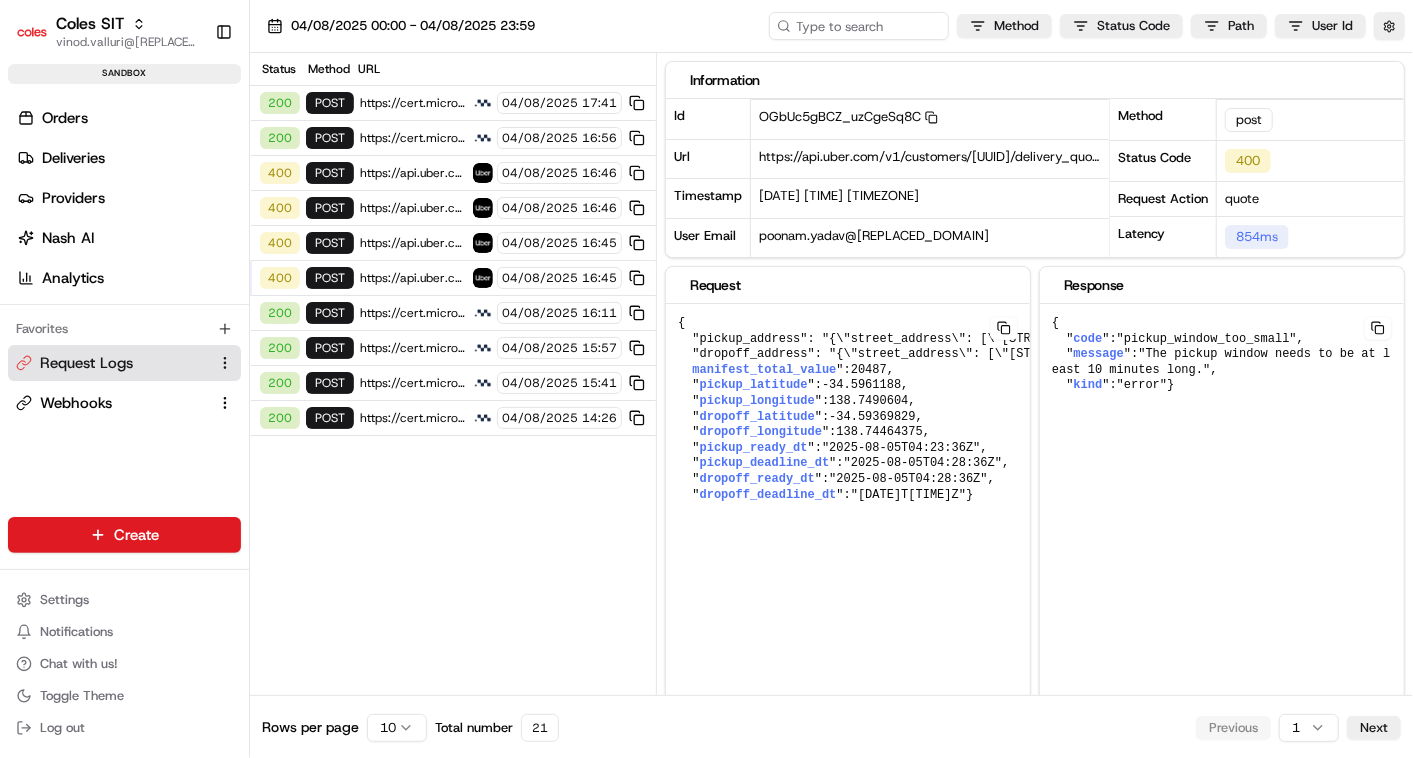 click on "{
"pickup_address": "{\"street_address\": [\"[STREET] [STREET]\"], \"city\": \"[CITY]\", \"state\": \"[STATE]\", \"zip_code\": \"[POSTAL_CODE]\", \"country\": \"AU\"}",
"dropoff_address": "{\"street_address\": [\"[STREET], [UNIT] [NUMBER] [STREET]\"], \"city\": \"[CITY]\", \"state\": \"[STATE]\", \"zip_code\": \"[POSTAL_CODE]\", \"country\": \"AU\"}",
" manifest_total_value ":  20487 ,
" pickup_latitude ":  [LATITUDE] ,
" pickup_longitude ":  [LONGITUDE] ,
" dropoff_latitude ":  [LATITUDE] ,
" dropoff_longitude ":  [LONGITUDE] ,
" pickup_ready_dt ":  "[DATE]T[TIME]Z" ,
" pickup_deadline_dt ":  "[DATE]T[TIME]Z" ,
" dropoff_ready_dt ":  "[DATE]T[TIME]Z" ,
" dropoff_deadline_dt ":  "[DATE]T[TIME]Z"
}" at bounding box center (1347, 409) 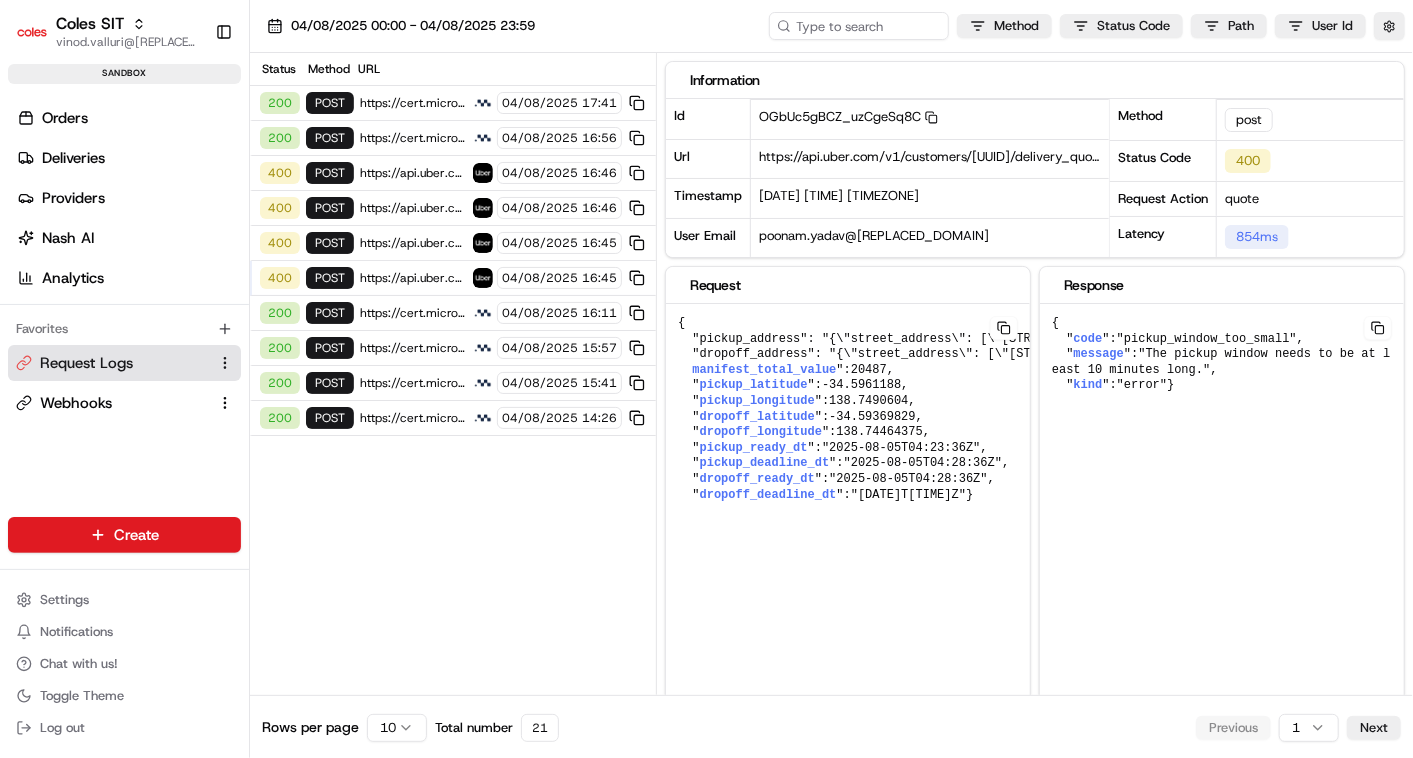 click on "200" at bounding box center (280, 138) 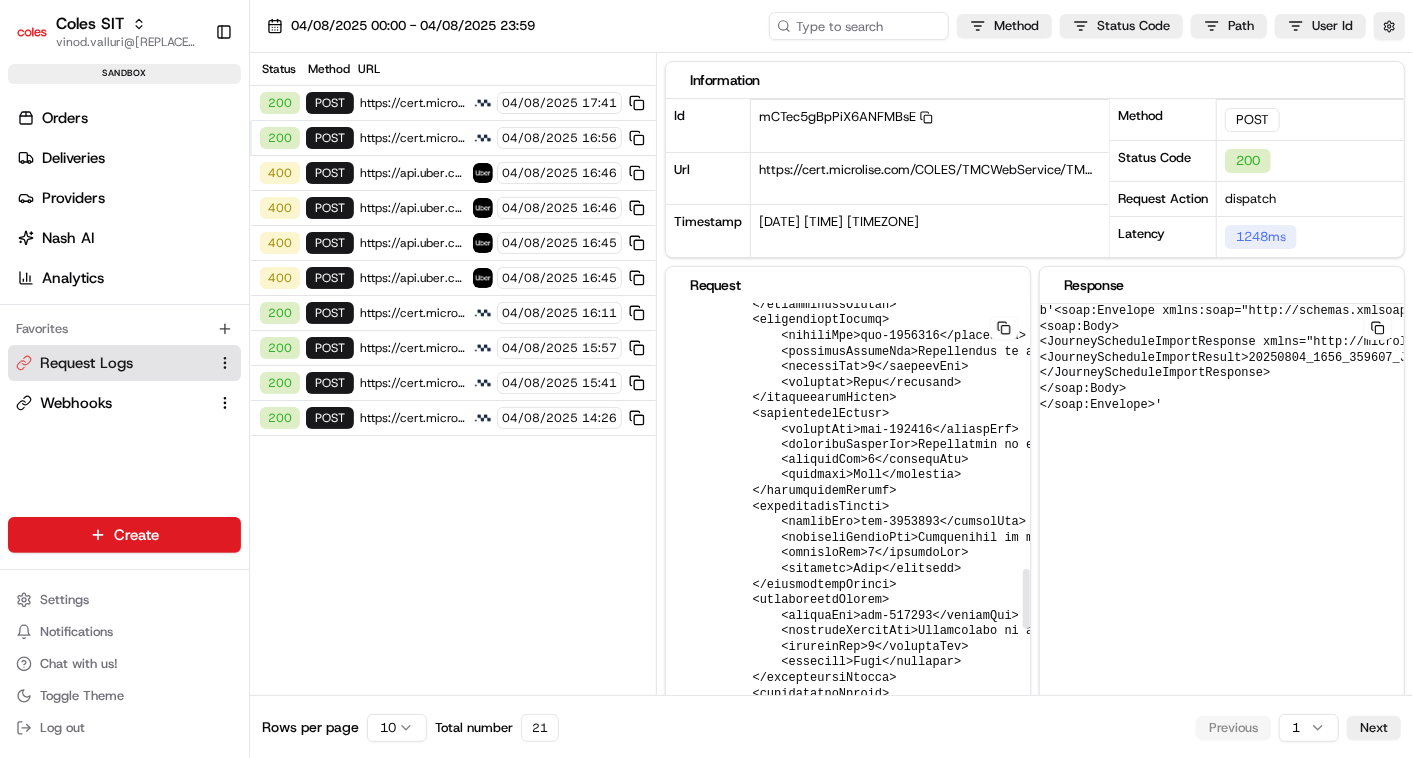 scroll, scrollTop: 2000, scrollLeft: 0, axis: vertical 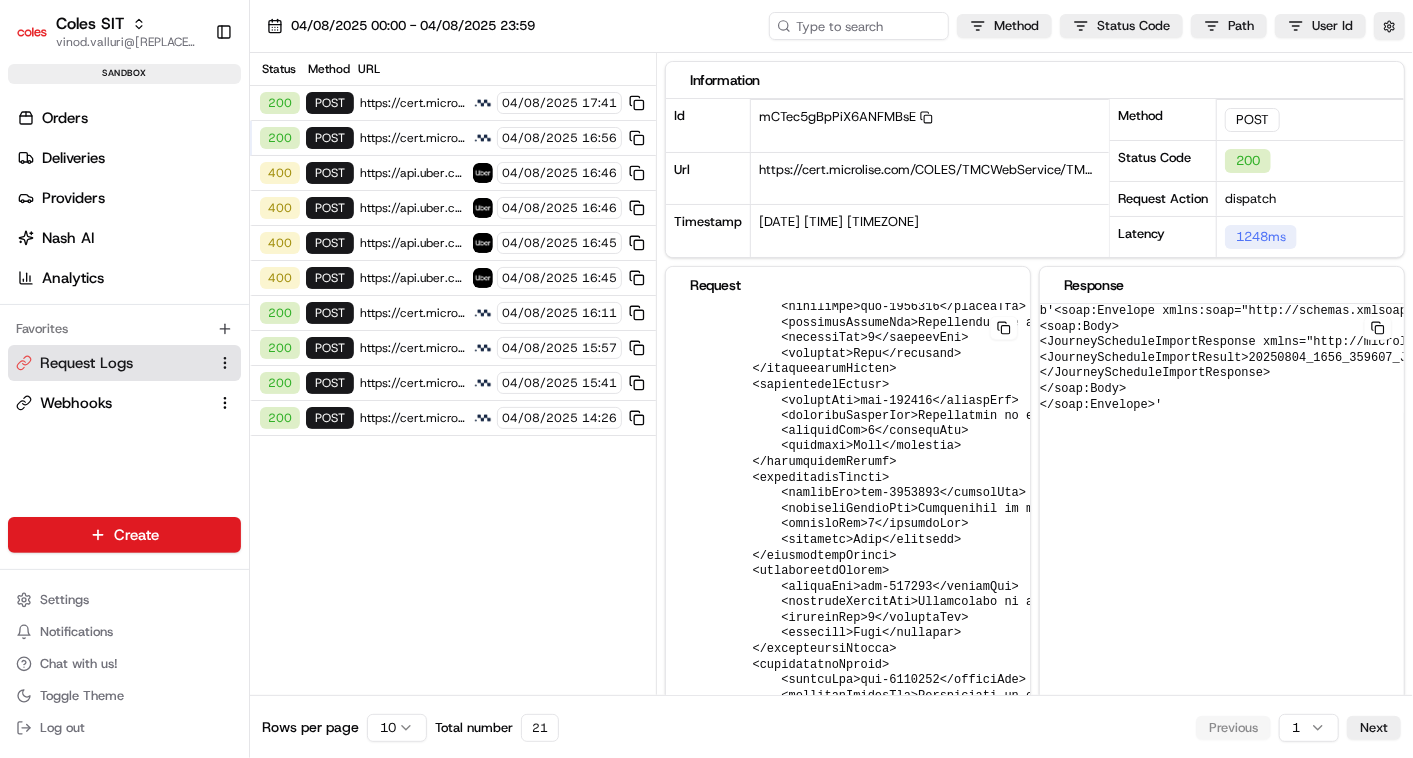 click on "200" at bounding box center [280, 103] 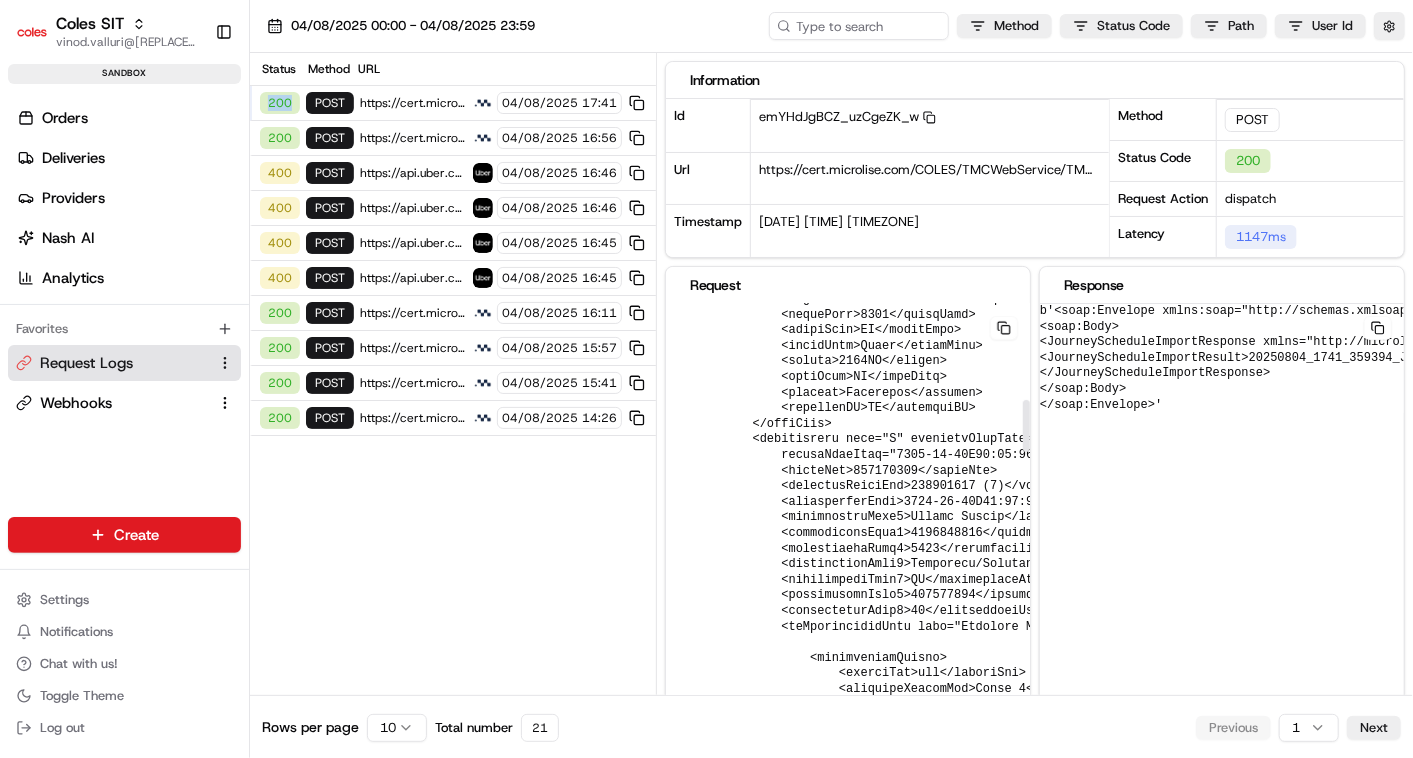 scroll, scrollTop: 777, scrollLeft: 0, axis: vertical 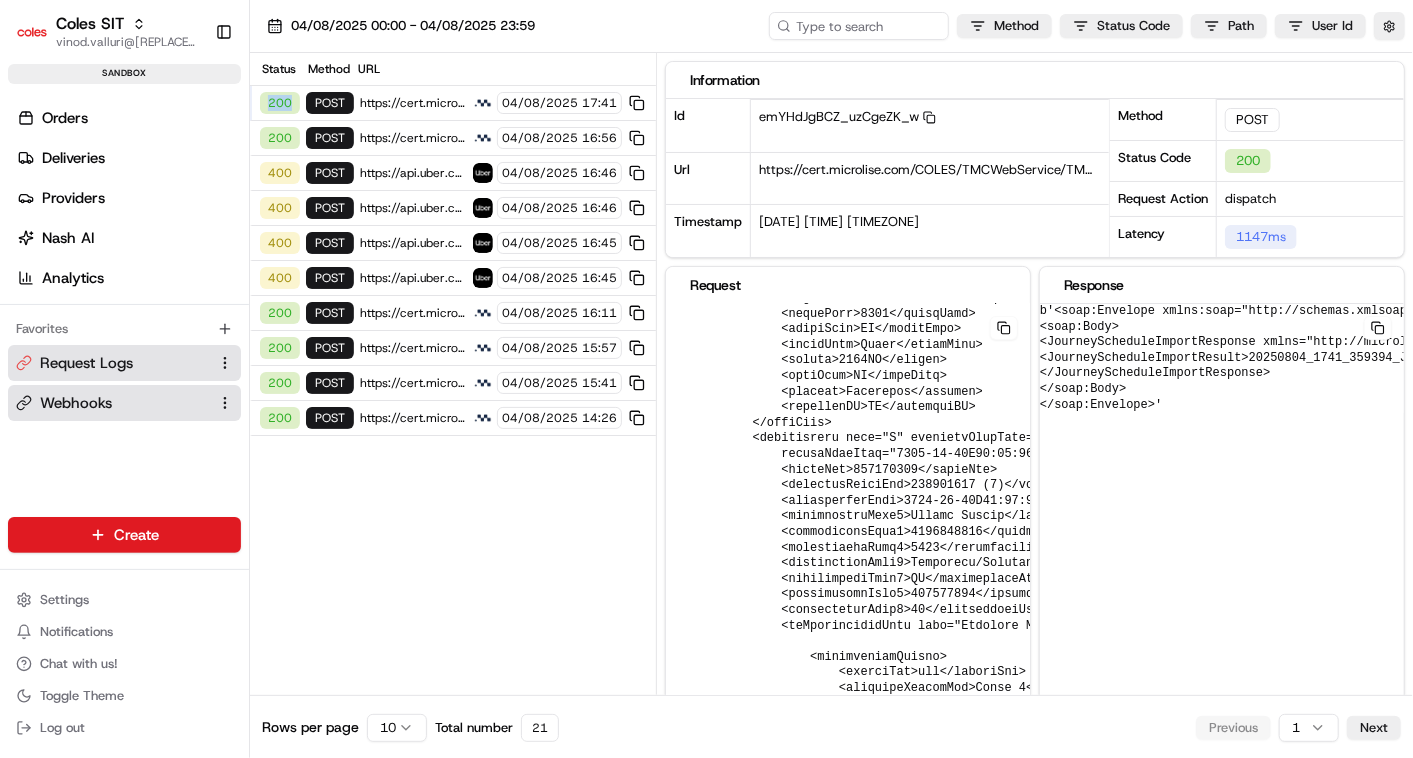 click on "Webhooks" at bounding box center [76, 403] 